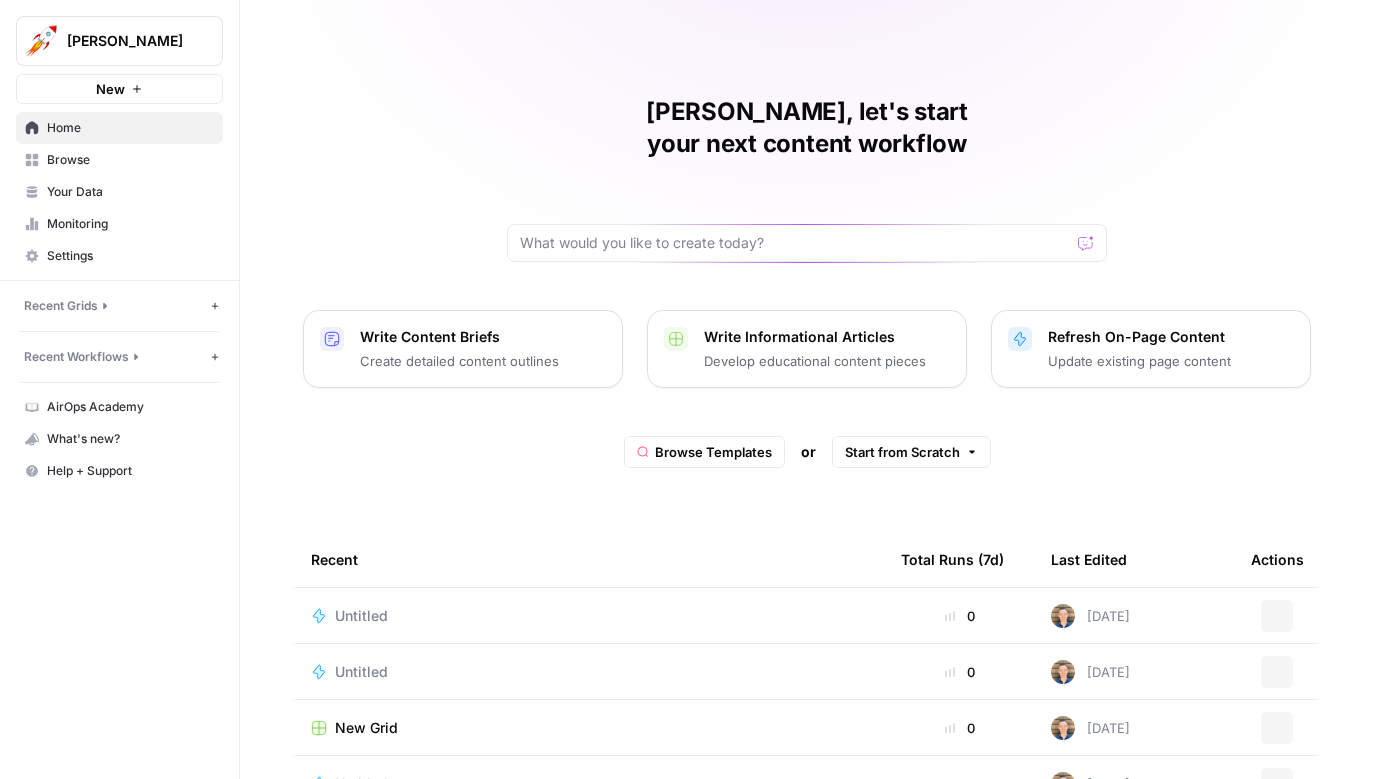 scroll, scrollTop: 0, scrollLeft: 0, axis: both 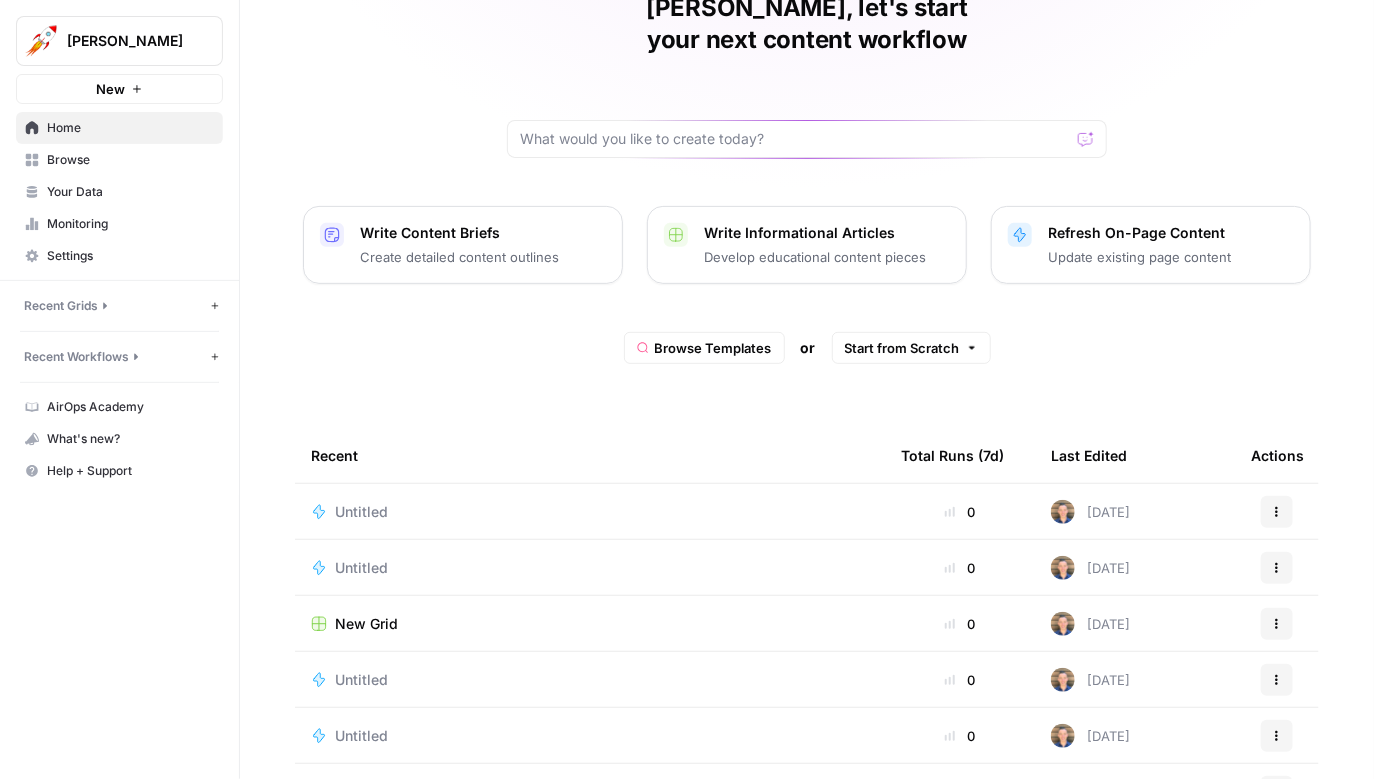 click on "New Grid" at bounding box center [366, 624] 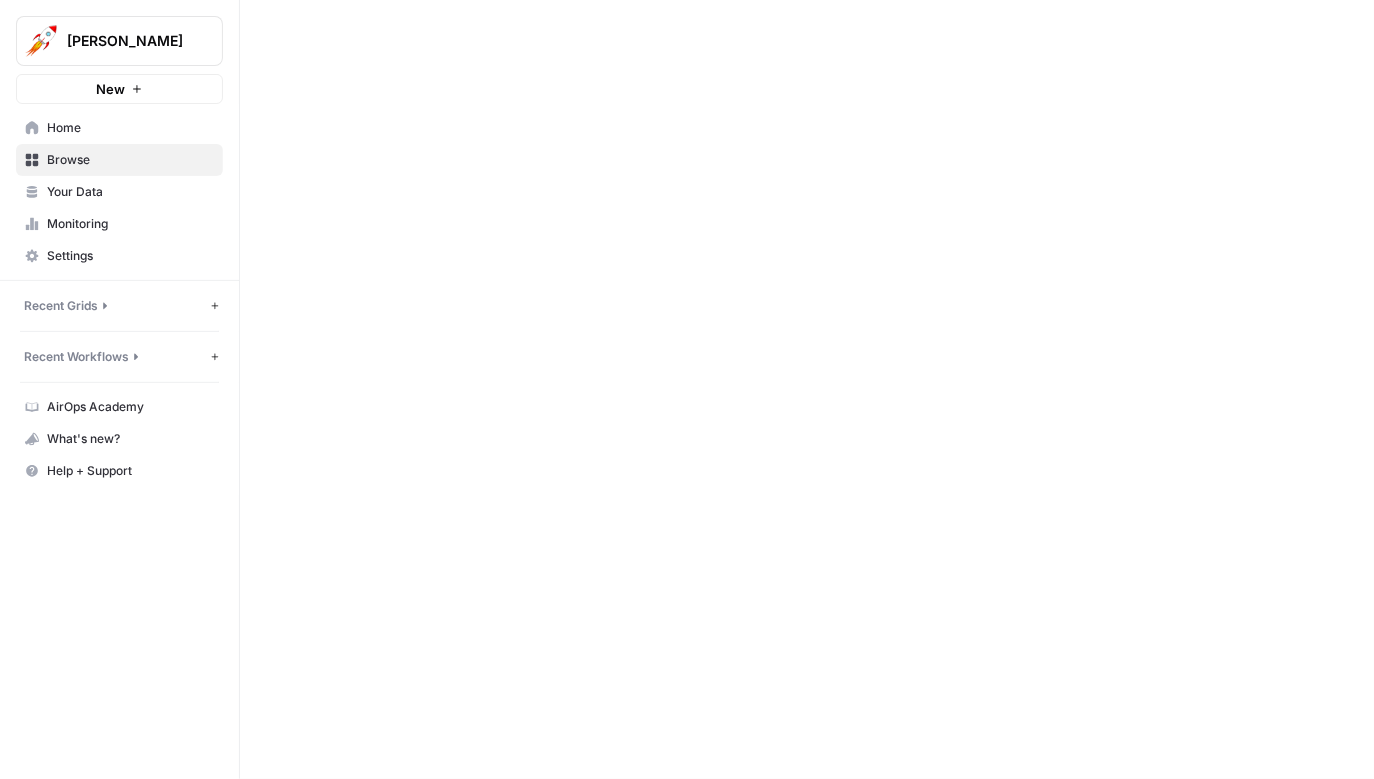 scroll, scrollTop: 0, scrollLeft: 0, axis: both 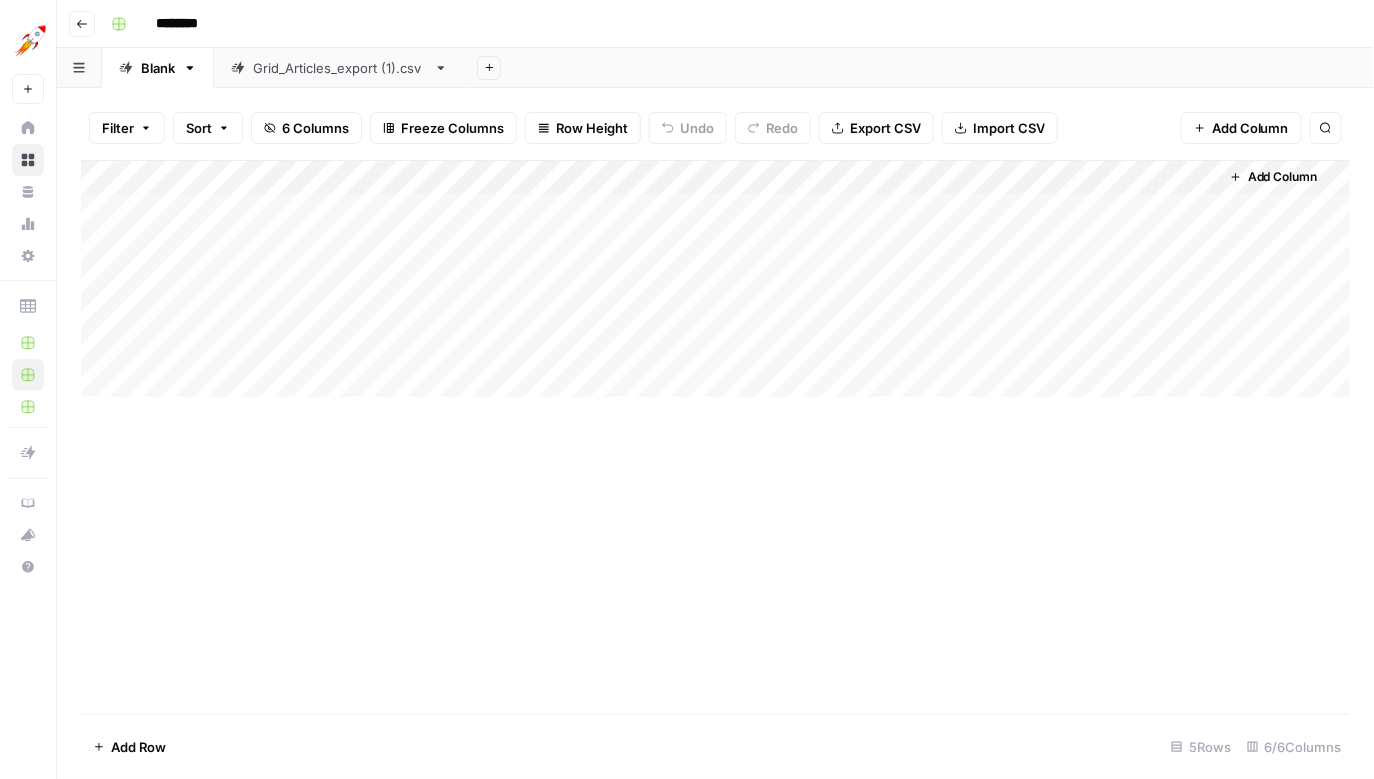 click on "Add Column" at bounding box center (716, 279) 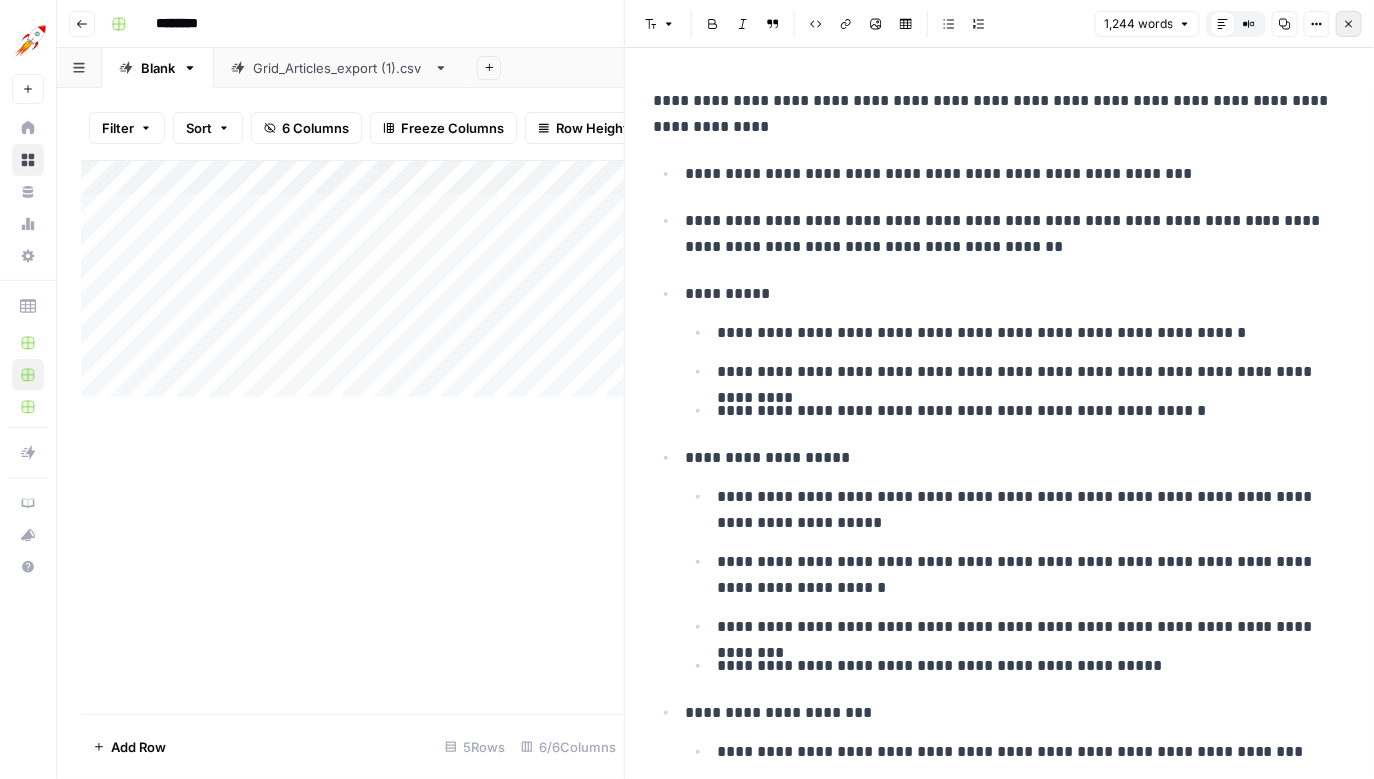 click 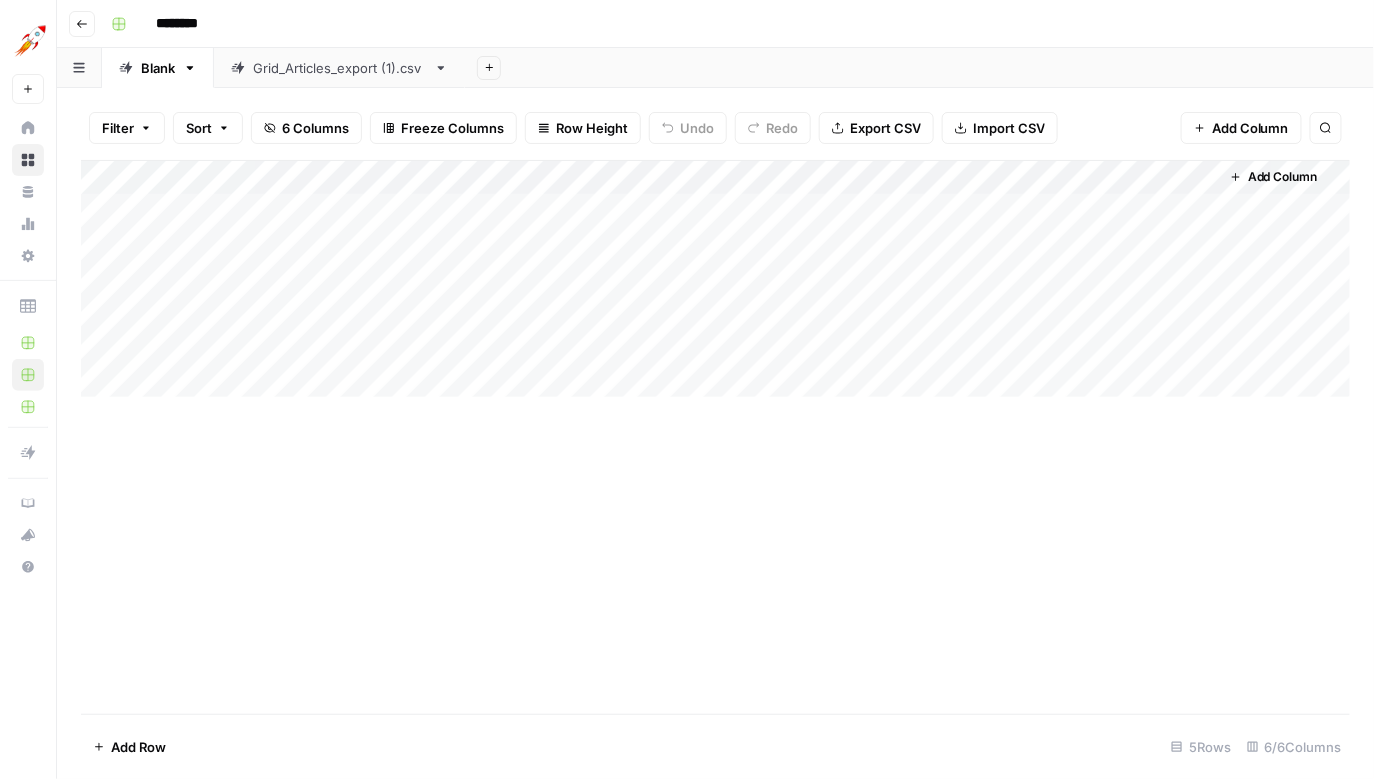 click on "Add Column" at bounding box center (716, 279) 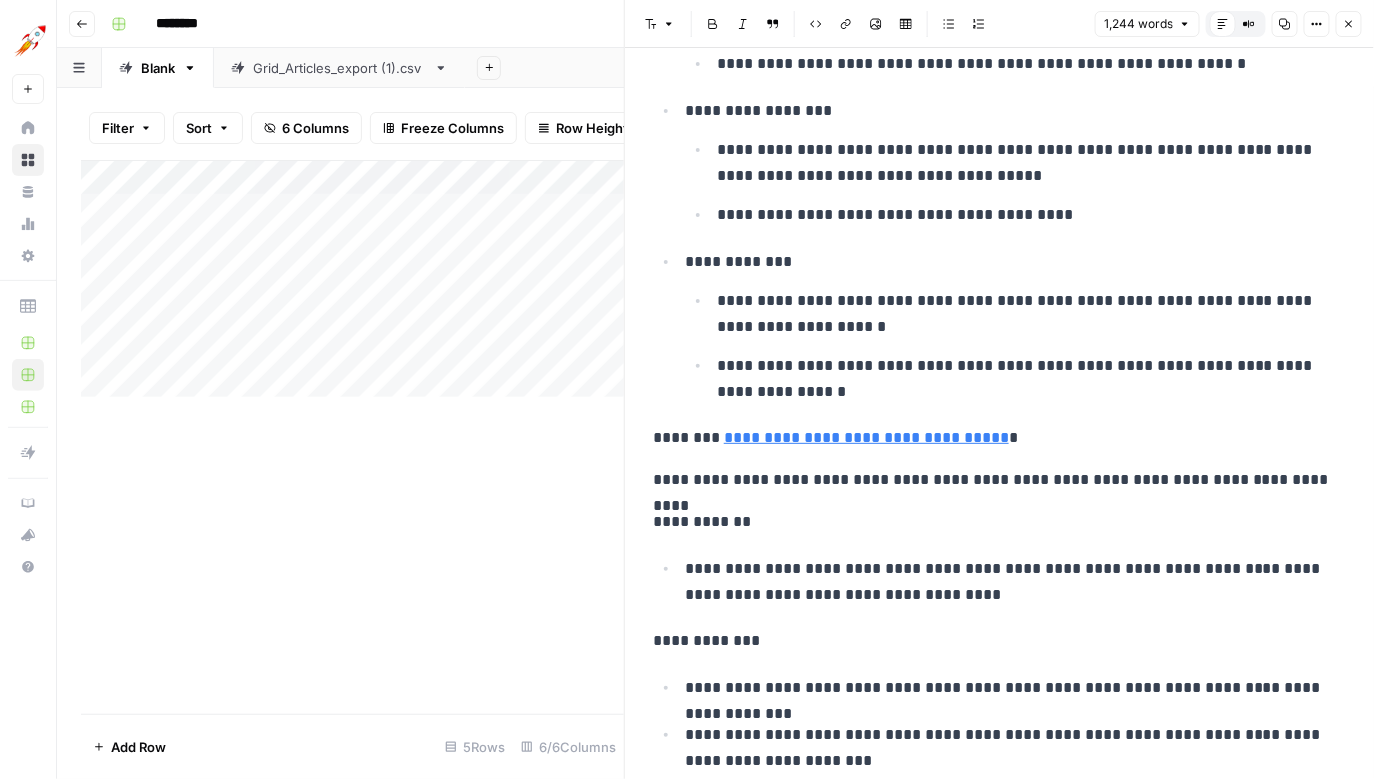 scroll, scrollTop: 0, scrollLeft: 0, axis: both 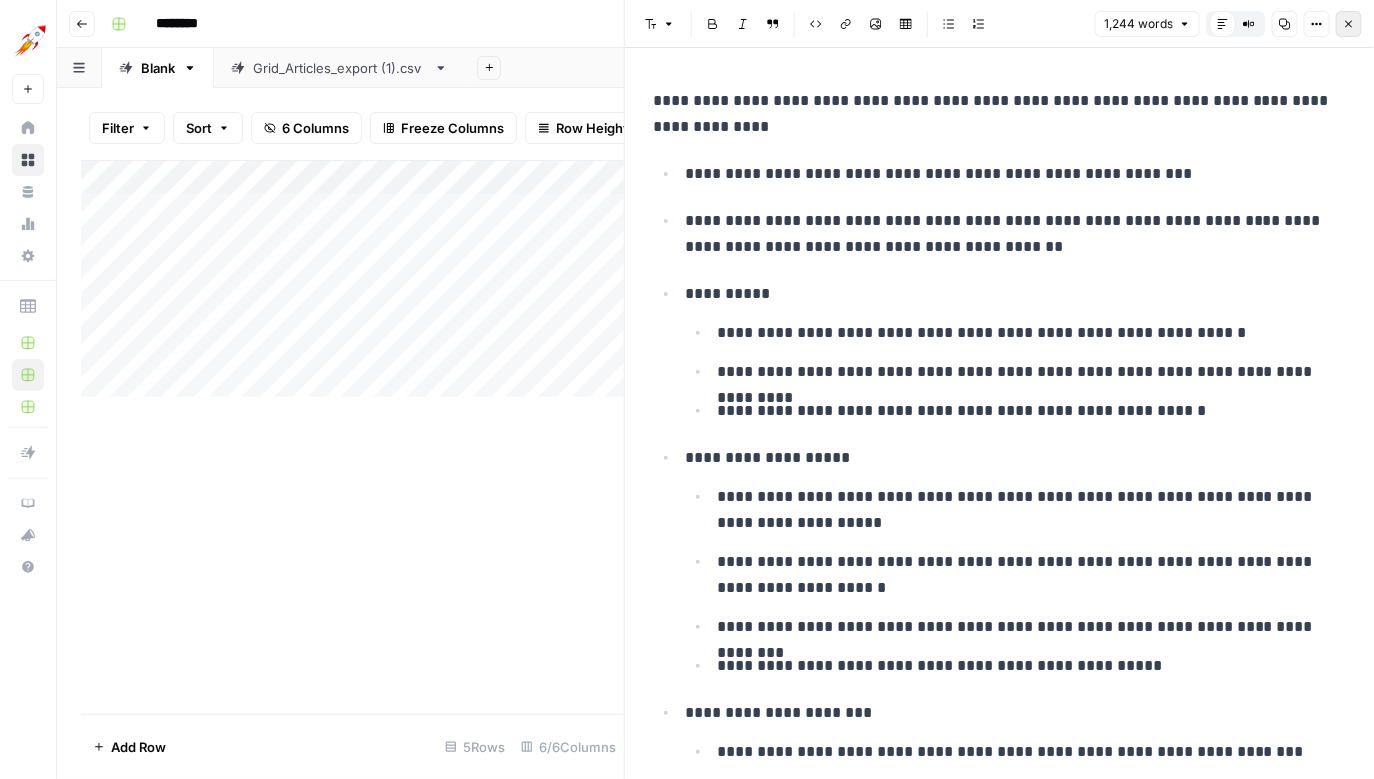 click on "Close" at bounding box center (1349, 24) 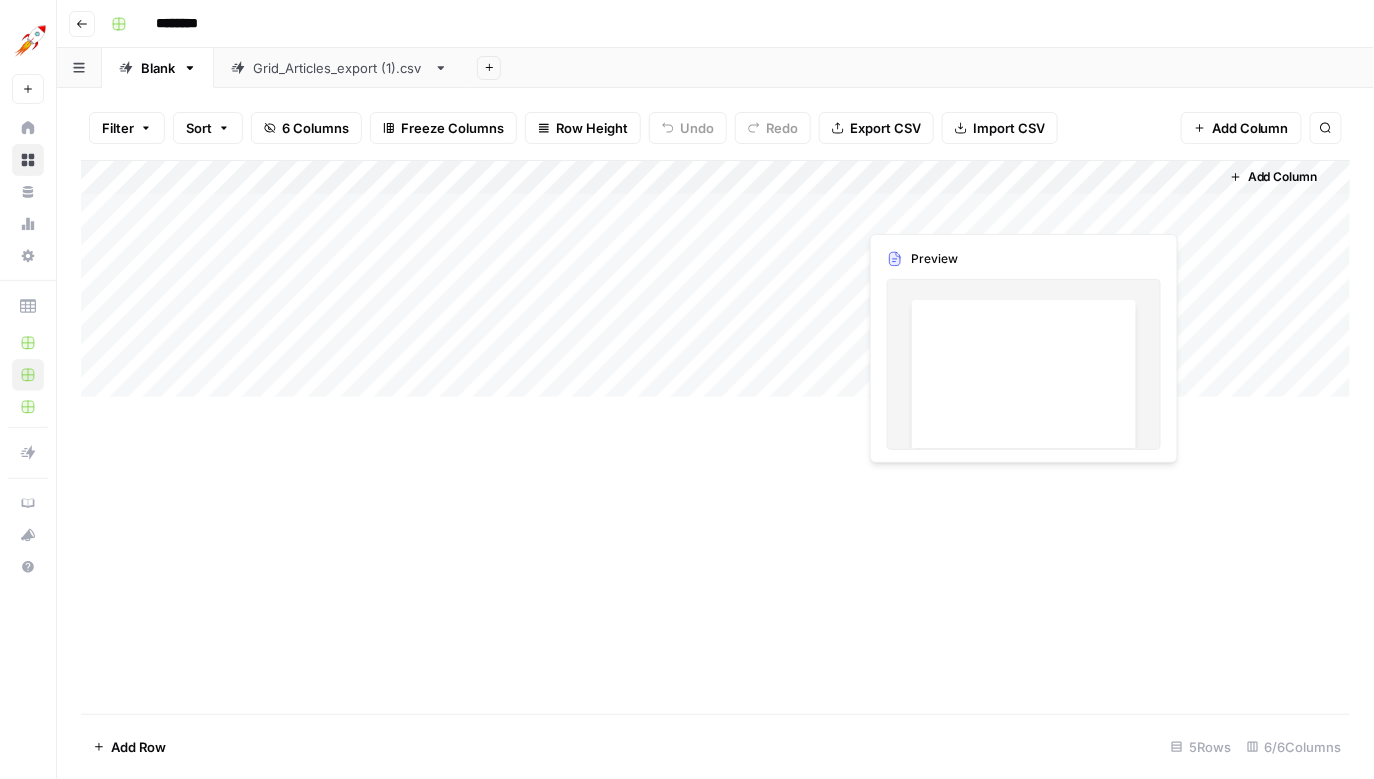 click on "Add Column" at bounding box center [716, 279] 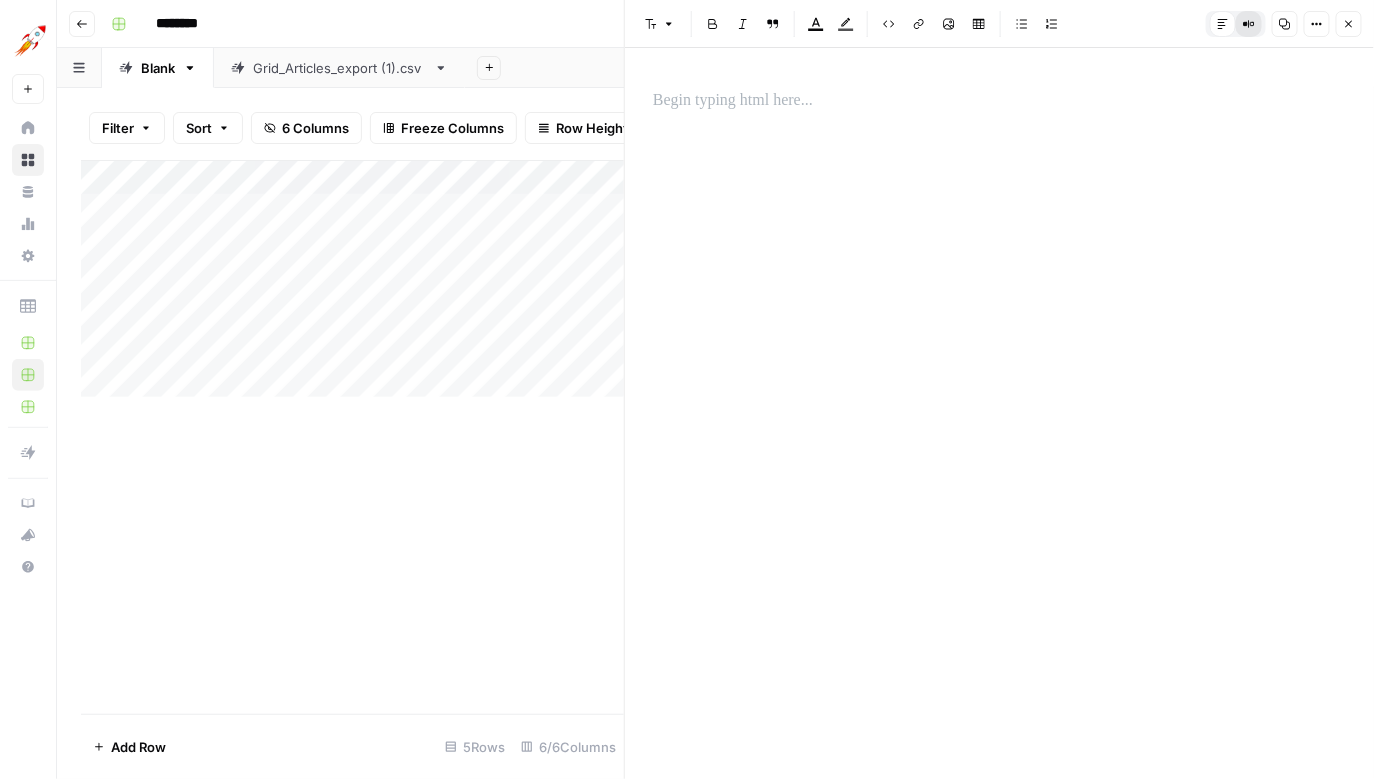 click on "Compare Old vs New Content" at bounding box center (1249, 24) 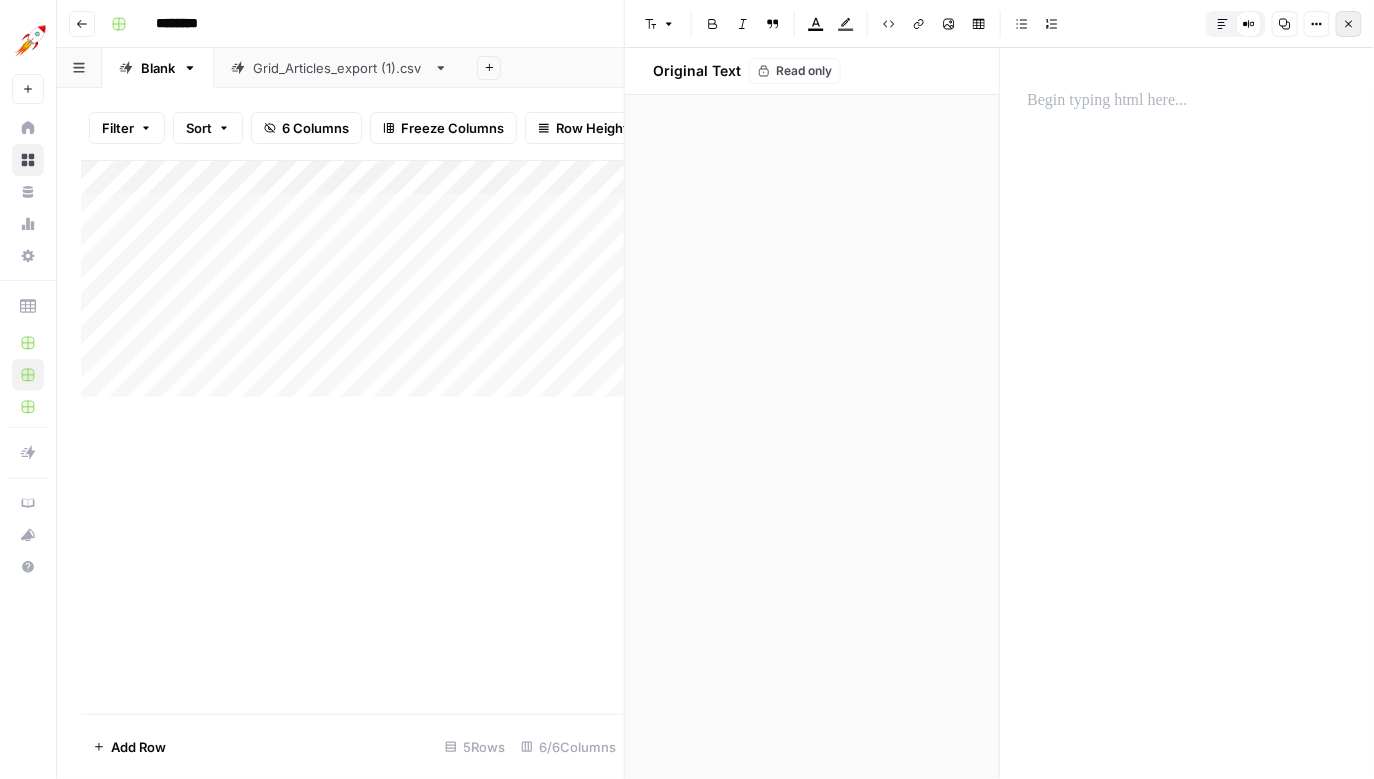 click 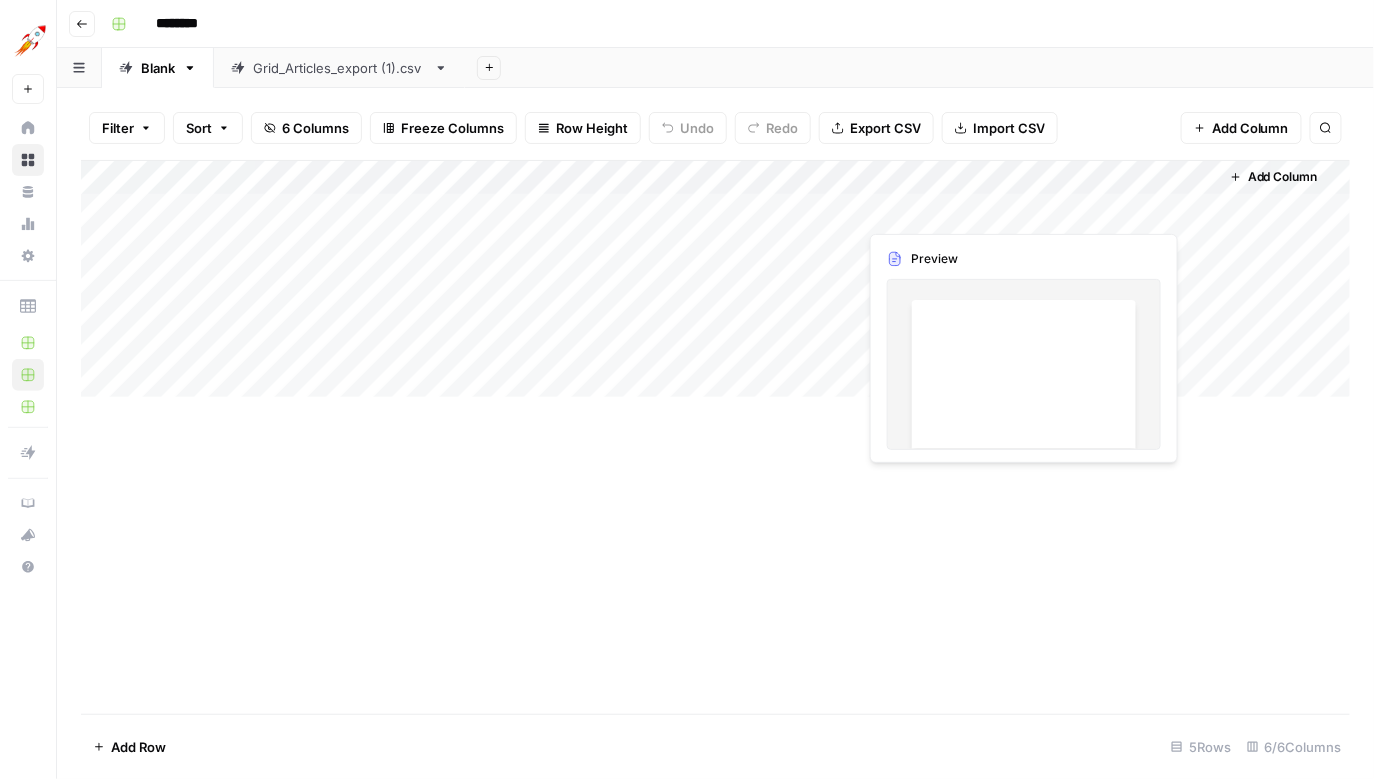 click on "Add Column" at bounding box center [716, 279] 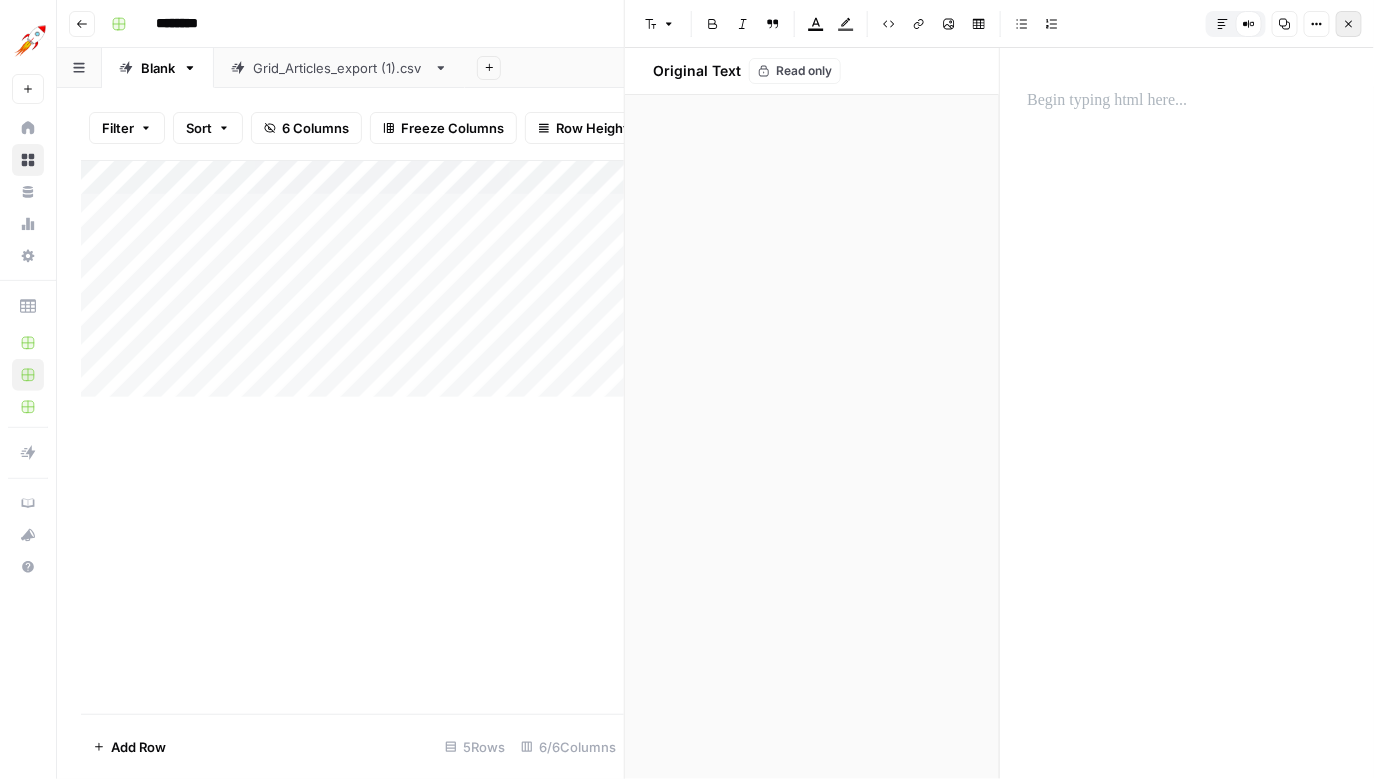 click on "Close" at bounding box center (1349, 24) 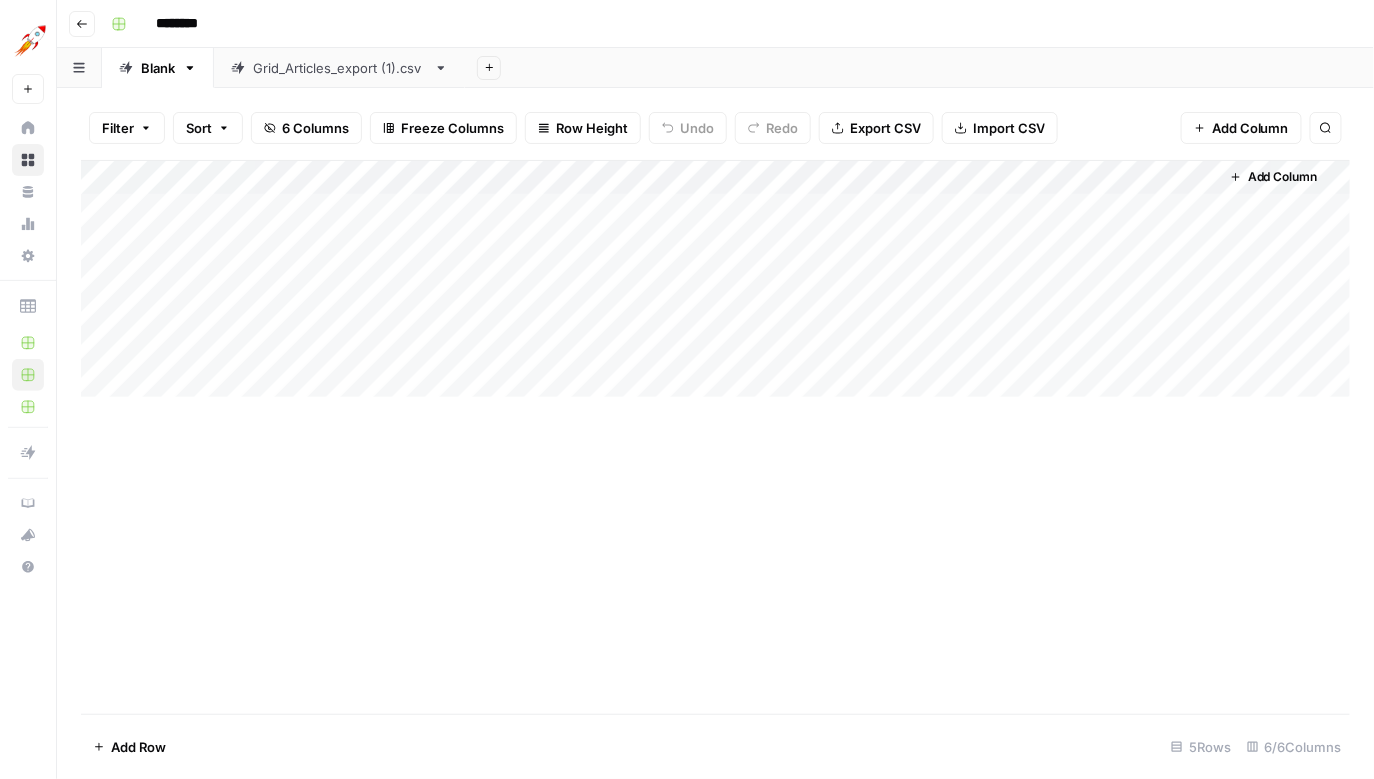 click on "Add Column" at bounding box center [716, 279] 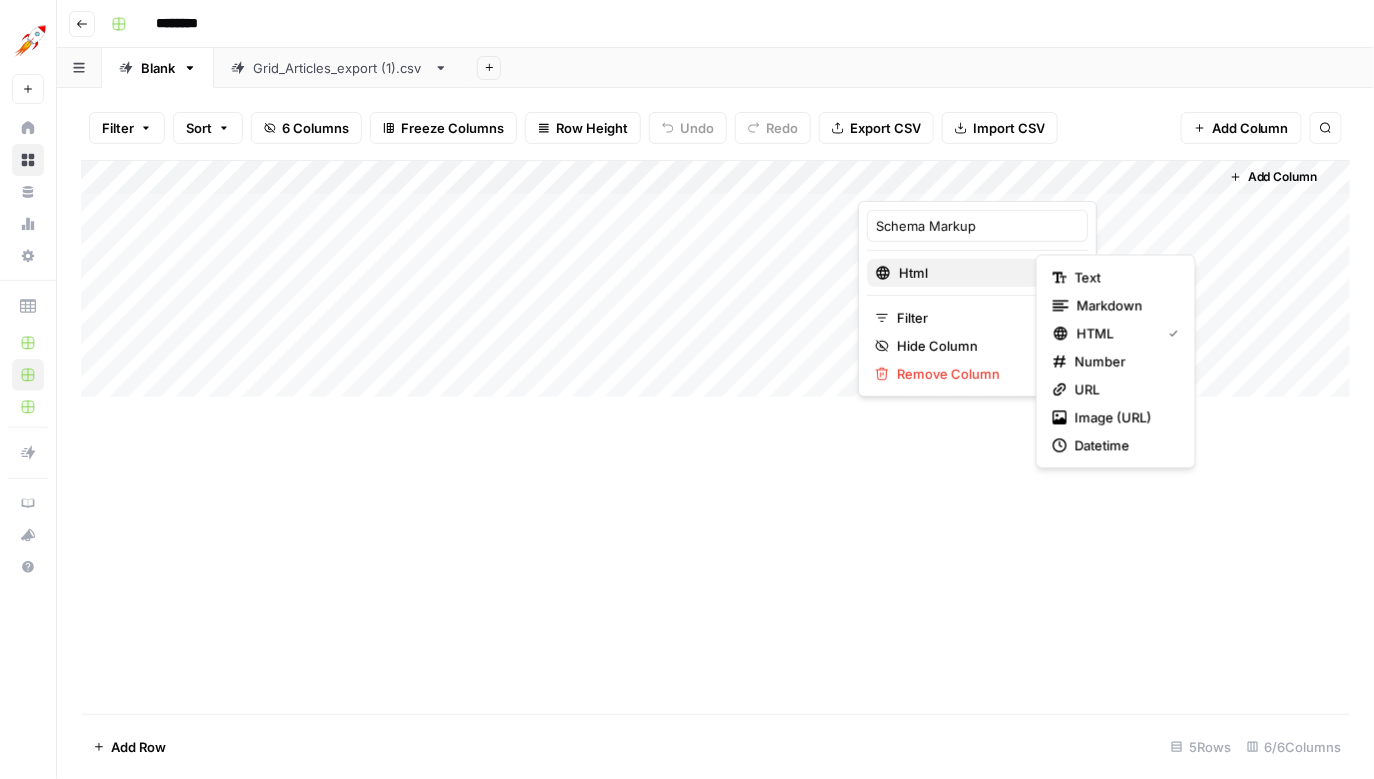 type 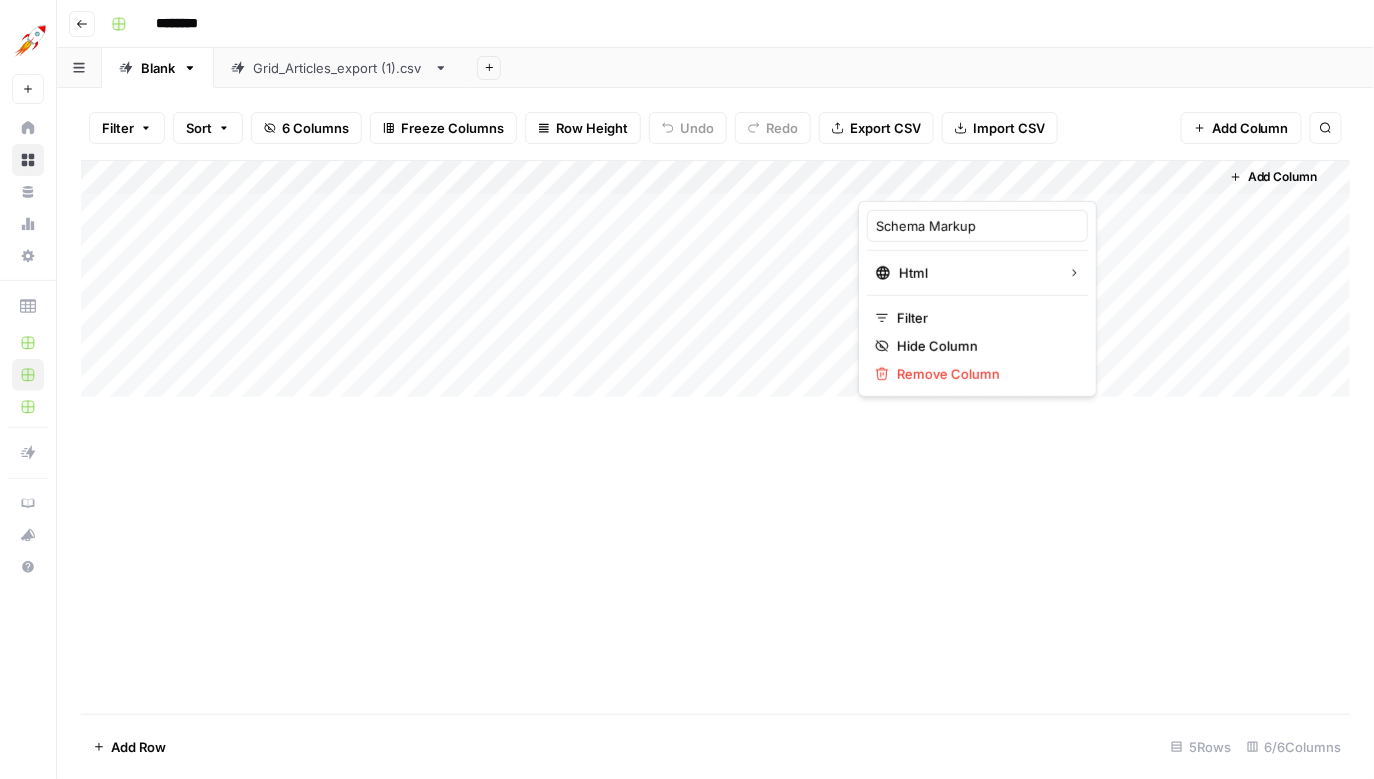 click on "Add Column" at bounding box center [715, 437] 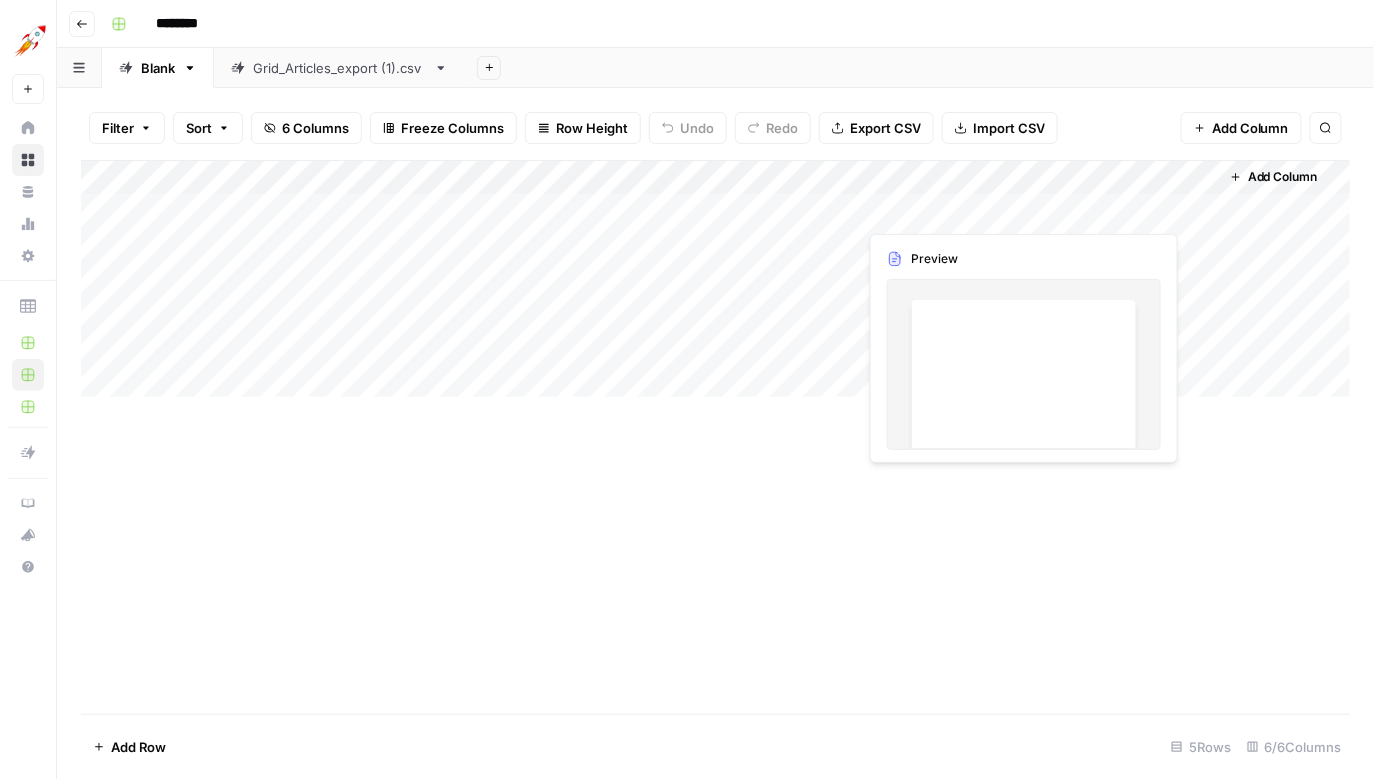 click on "Add Column" at bounding box center (716, 279) 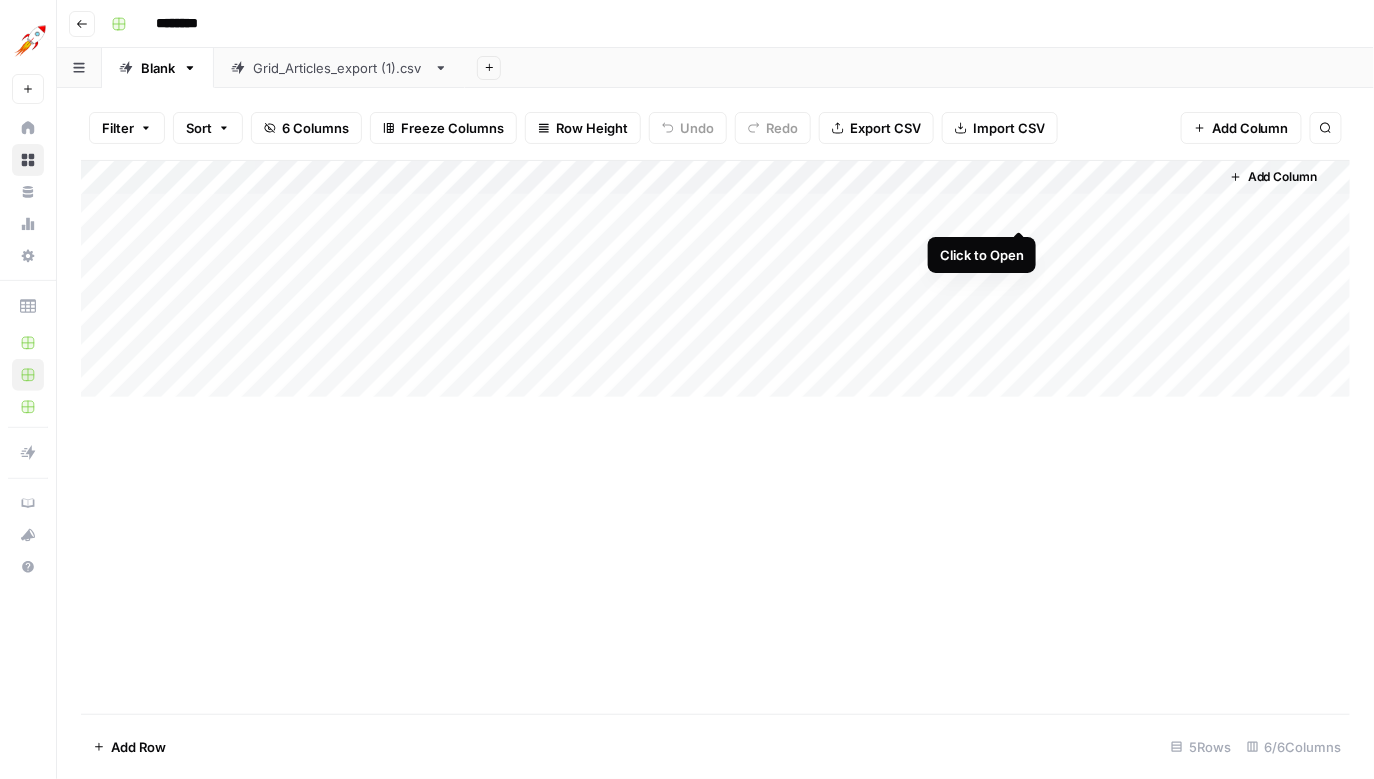 click on "Add Column" at bounding box center [716, 279] 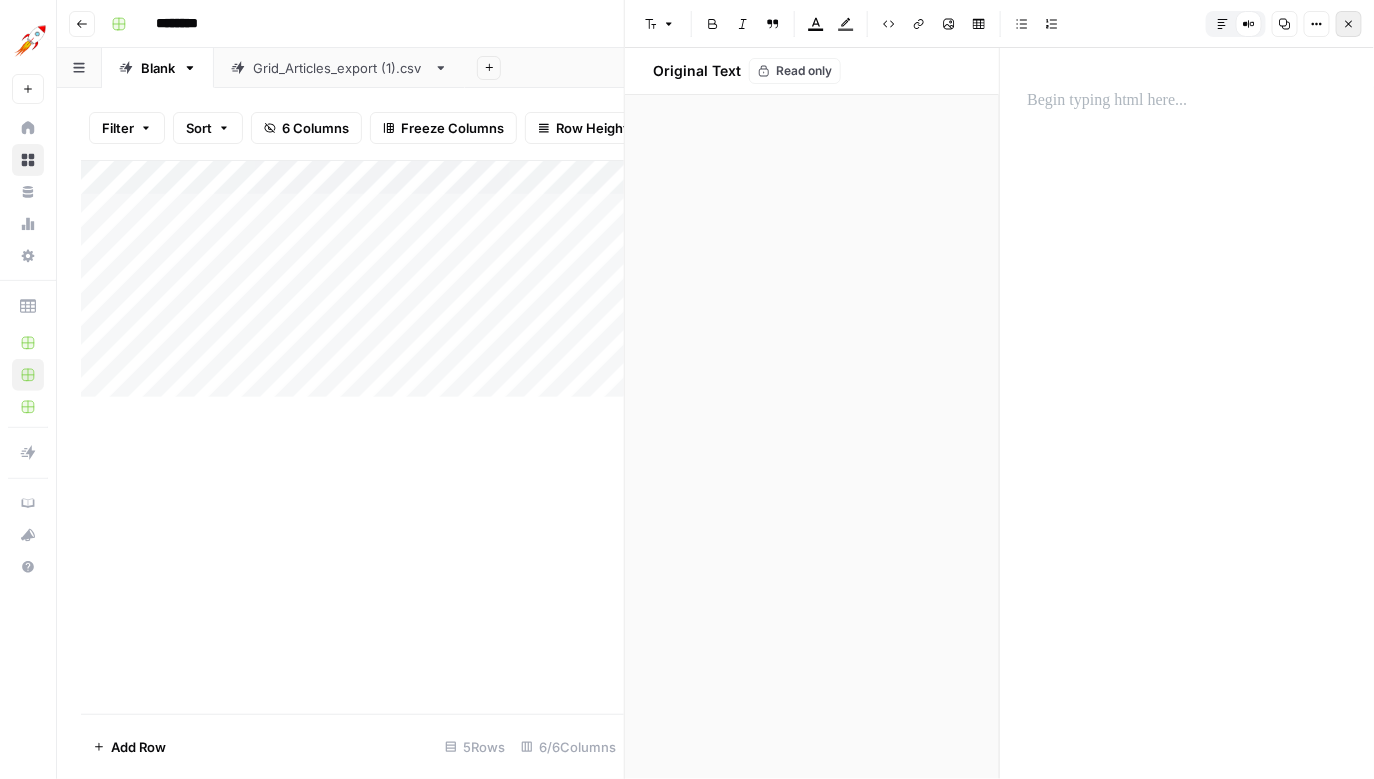 click on "Close" at bounding box center [1354, 24] 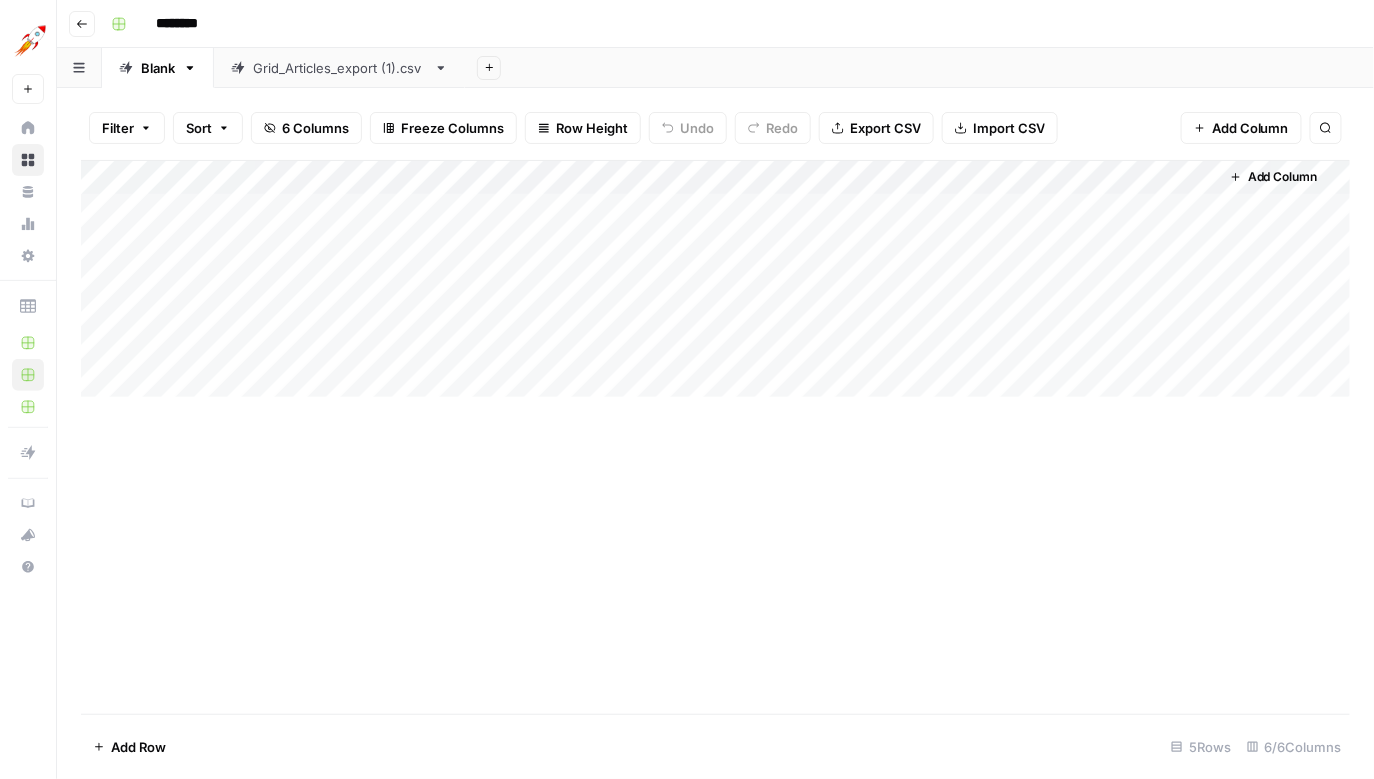 click on "Add Column" at bounding box center [716, 279] 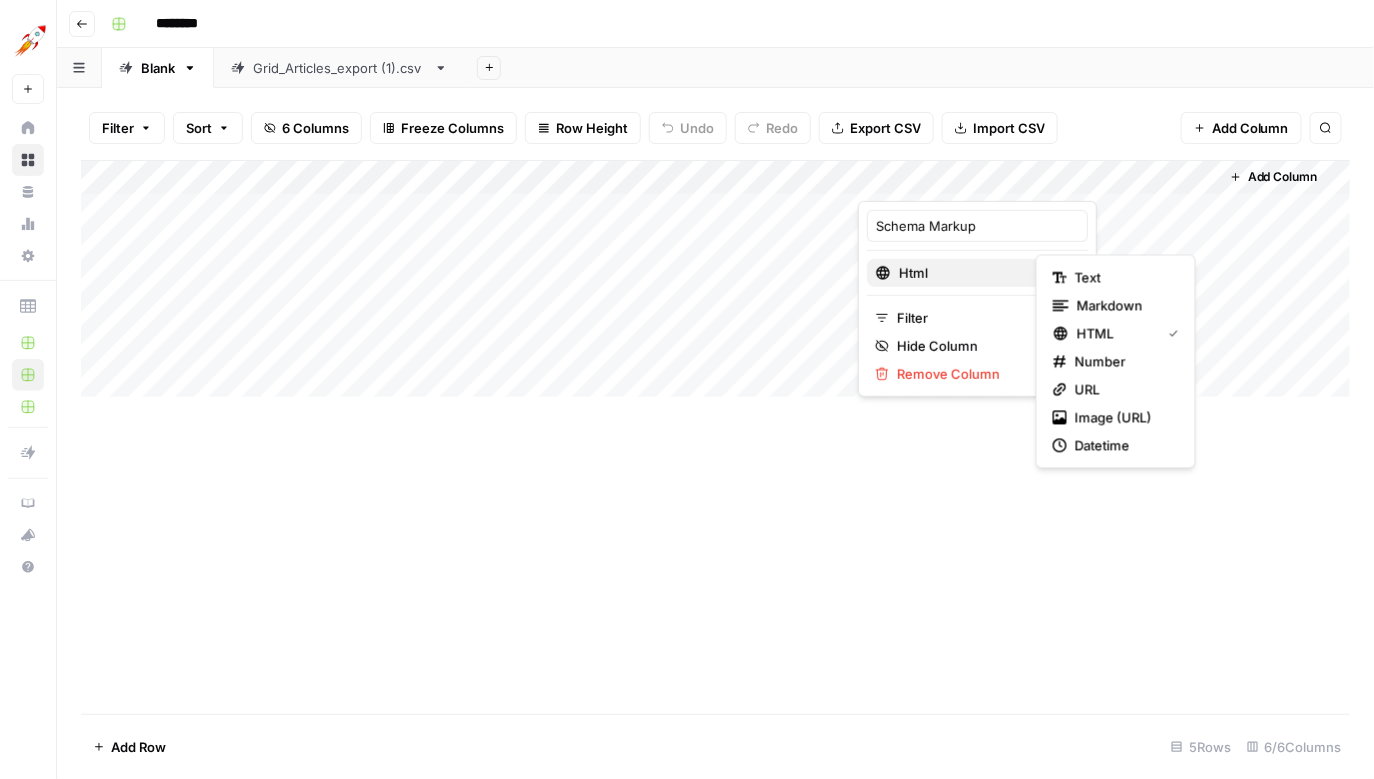 type 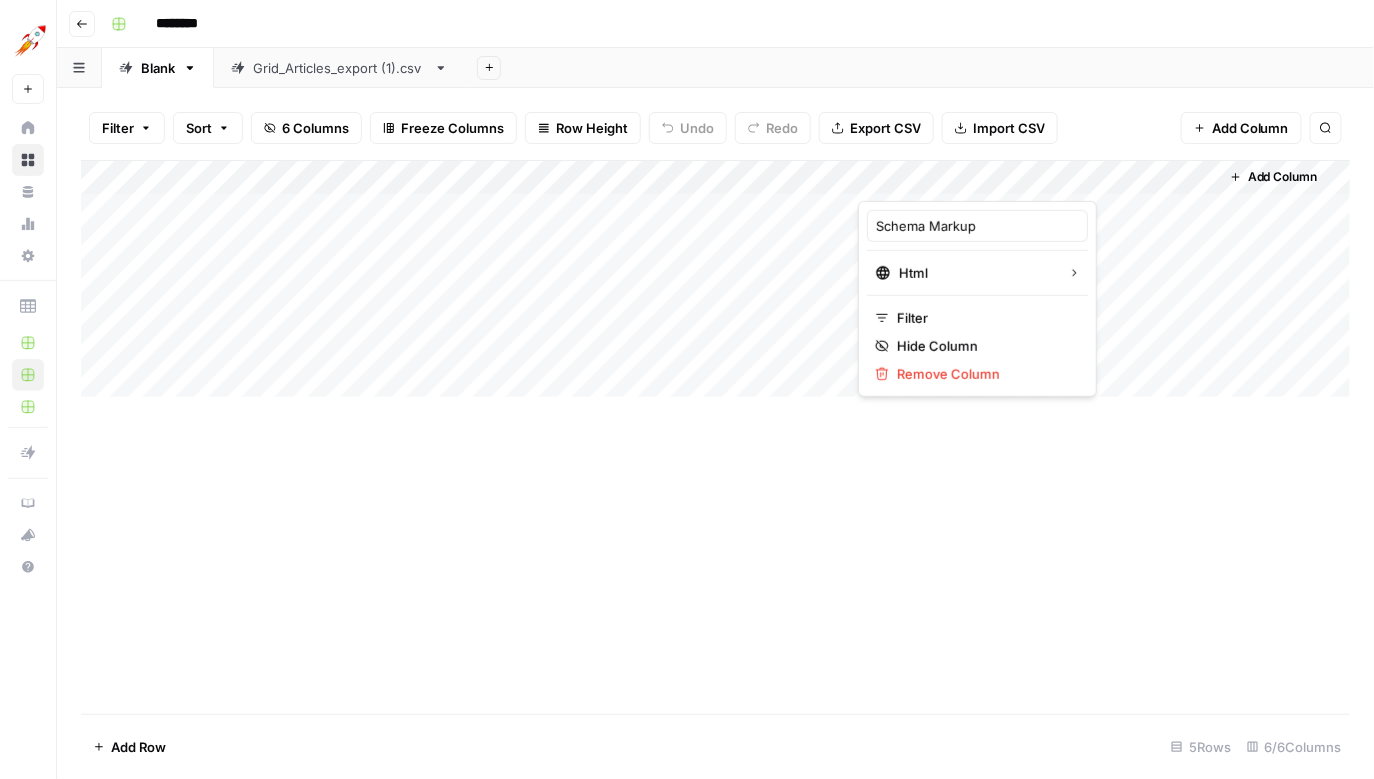 click on "Add Column" at bounding box center (715, 437) 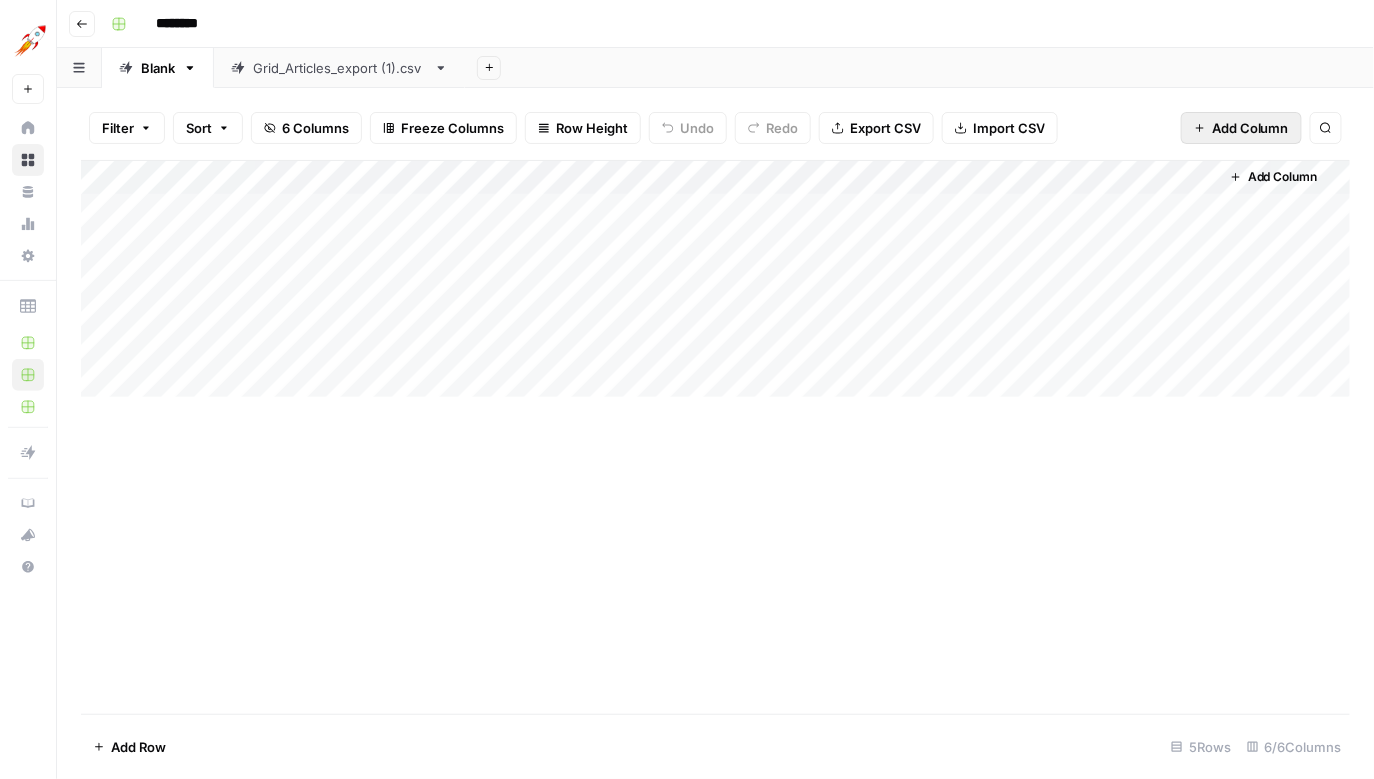click on "Add Column" at bounding box center (1250, 128) 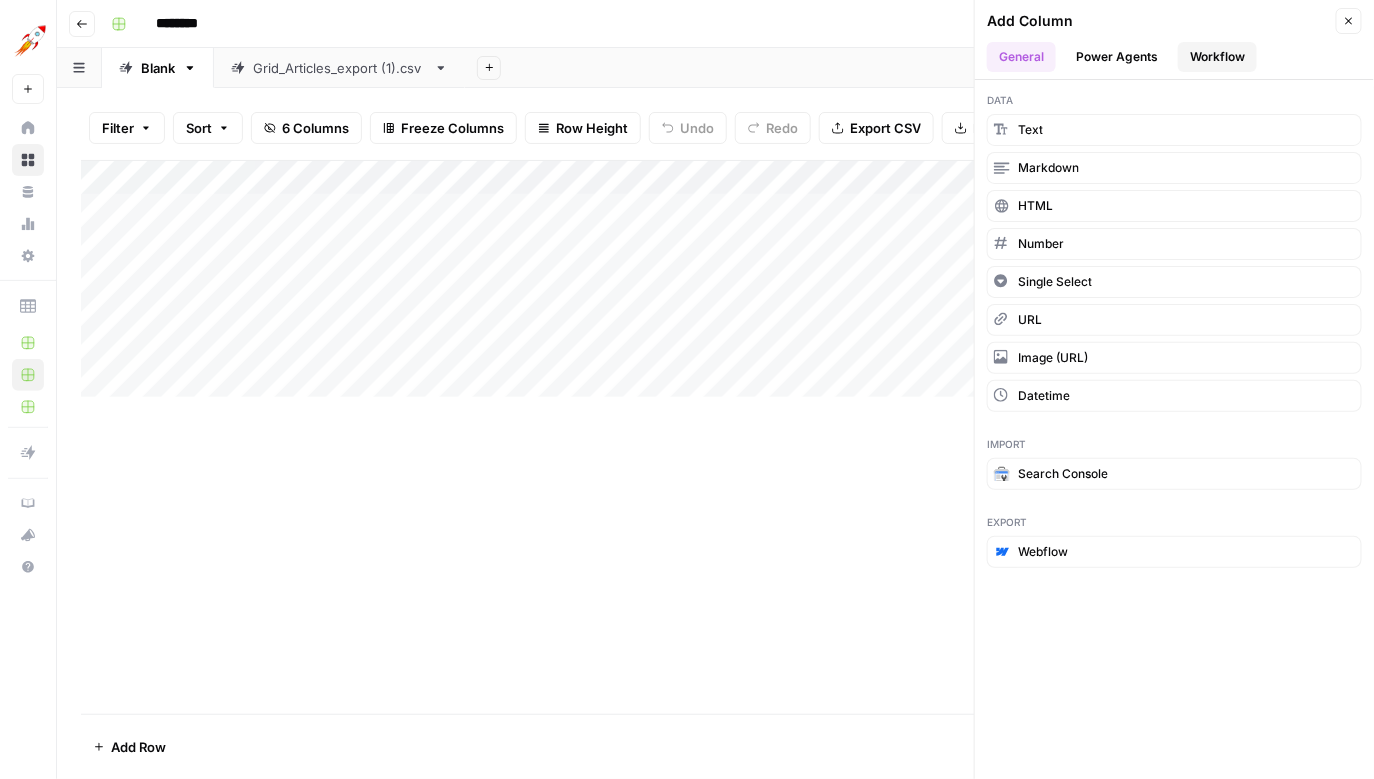 click on "Workflow" at bounding box center [1217, 57] 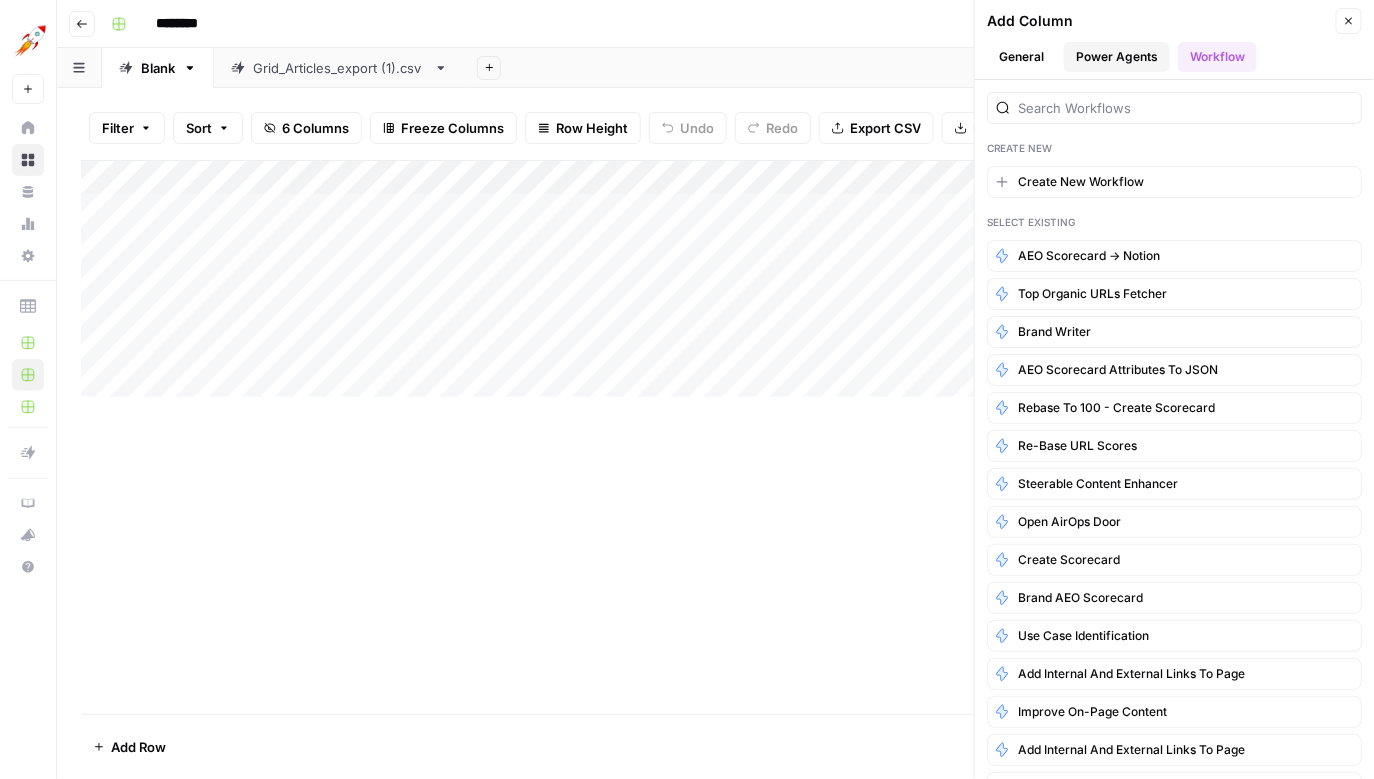 click on "Power Agents" at bounding box center (1117, 57) 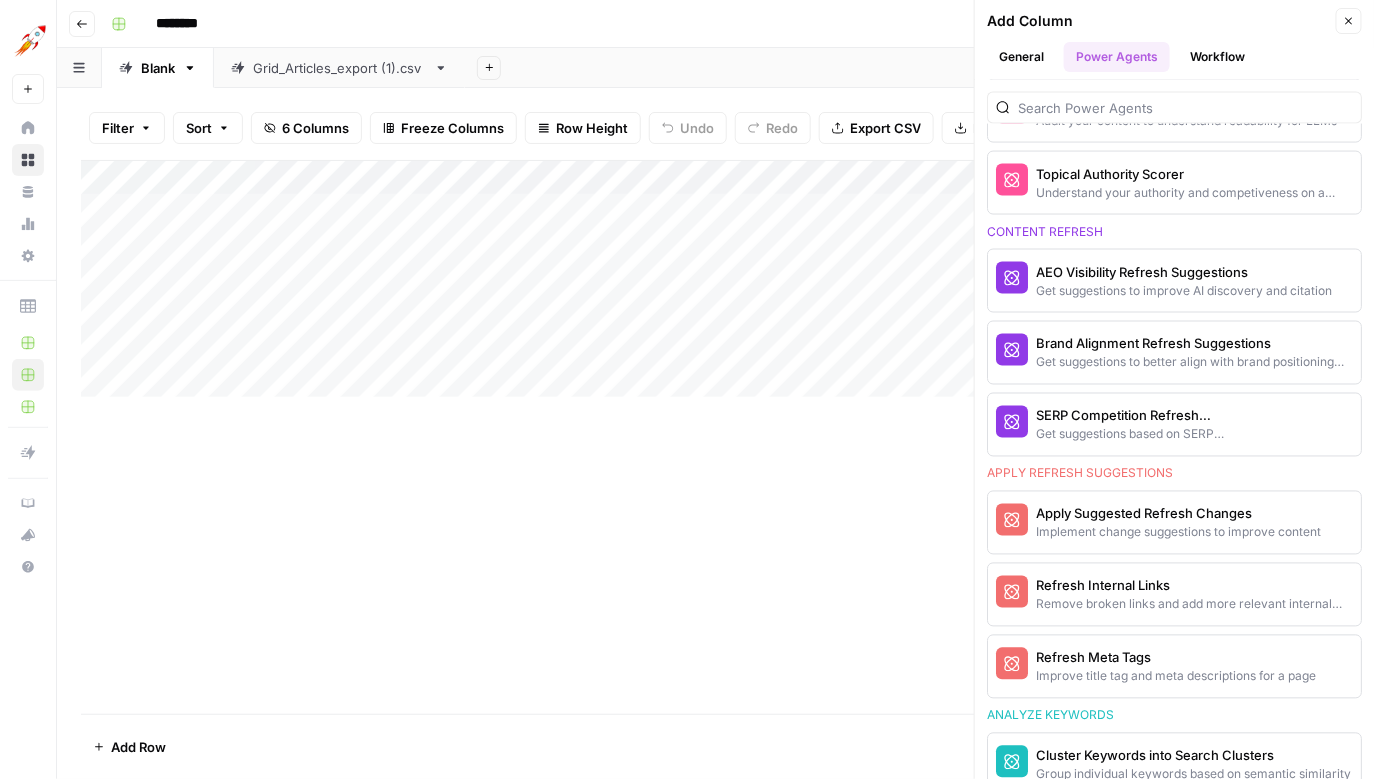 scroll, scrollTop: 1809, scrollLeft: 0, axis: vertical 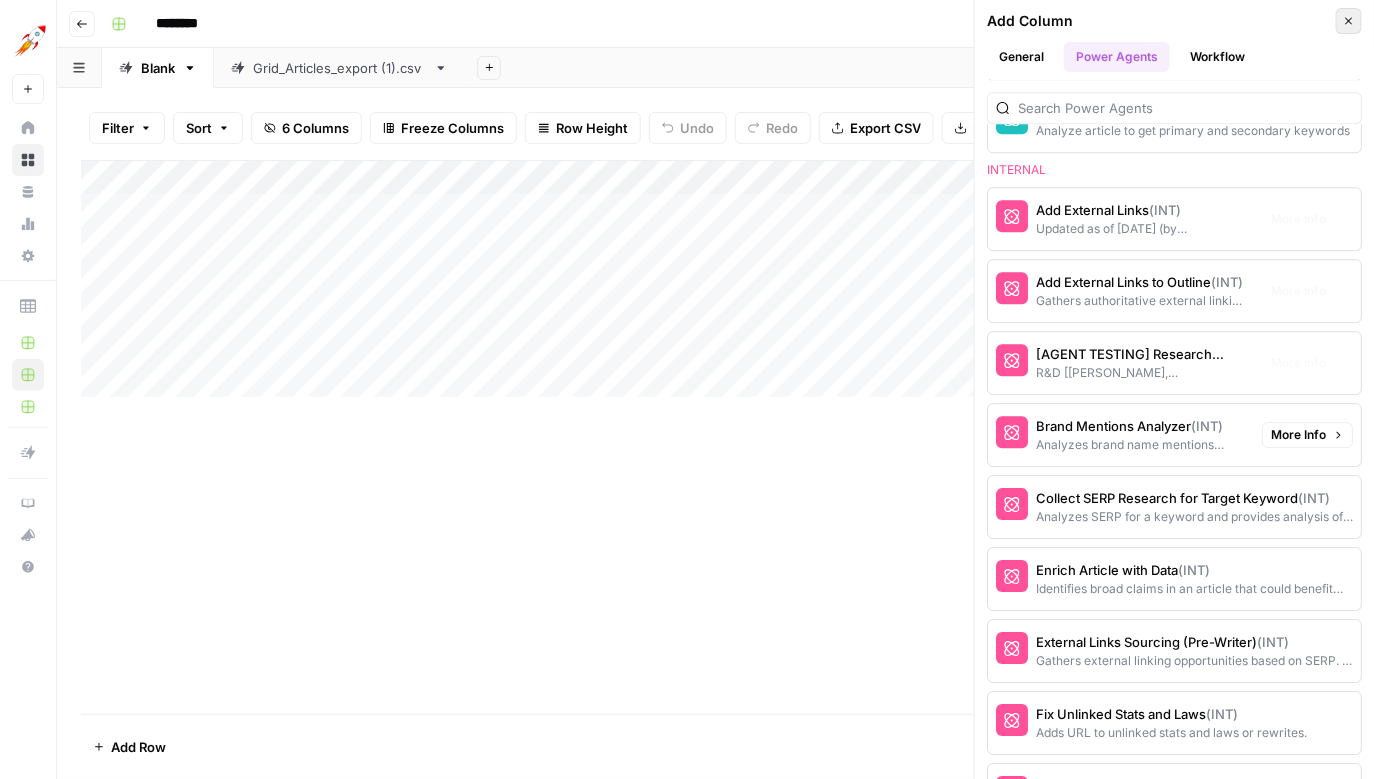 click 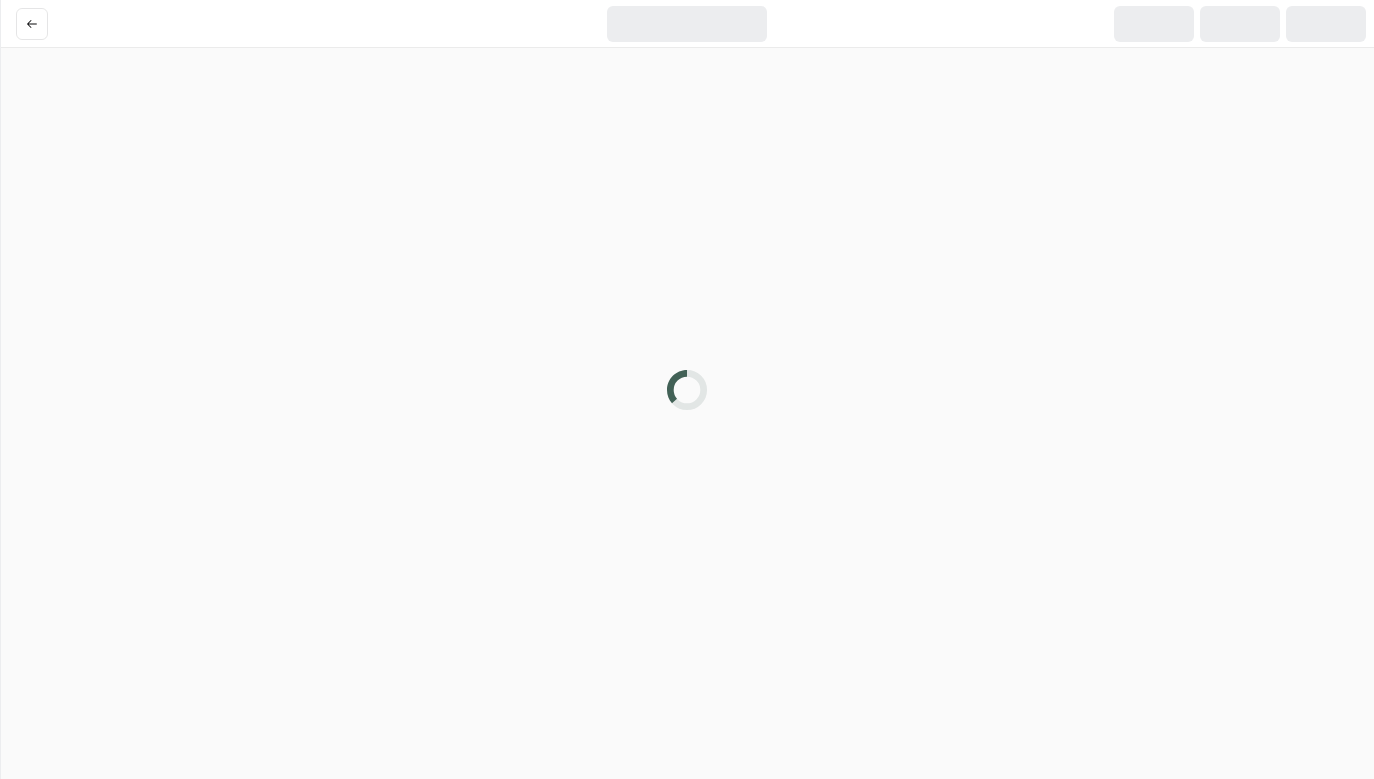 scroll, scrollTop: 0, scrollLeft: 0, axis: both 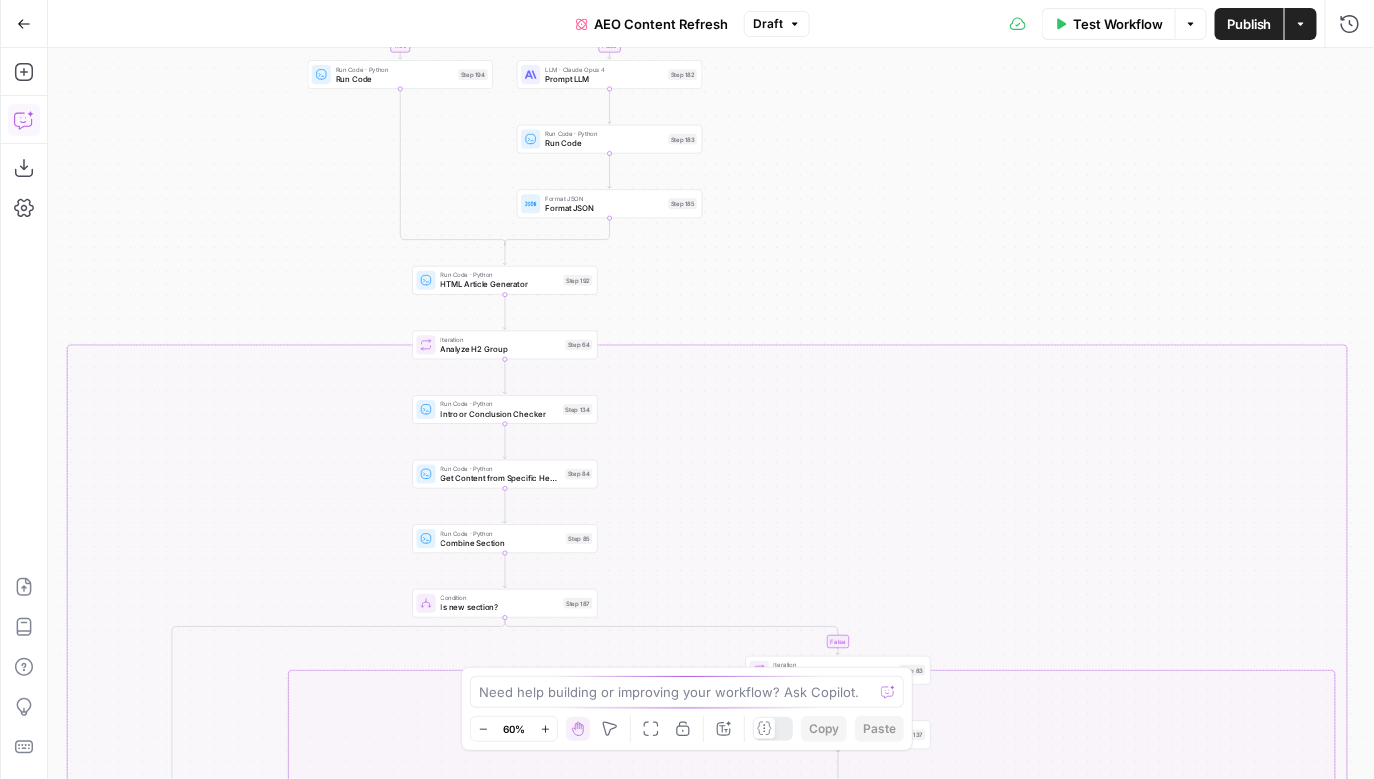 click 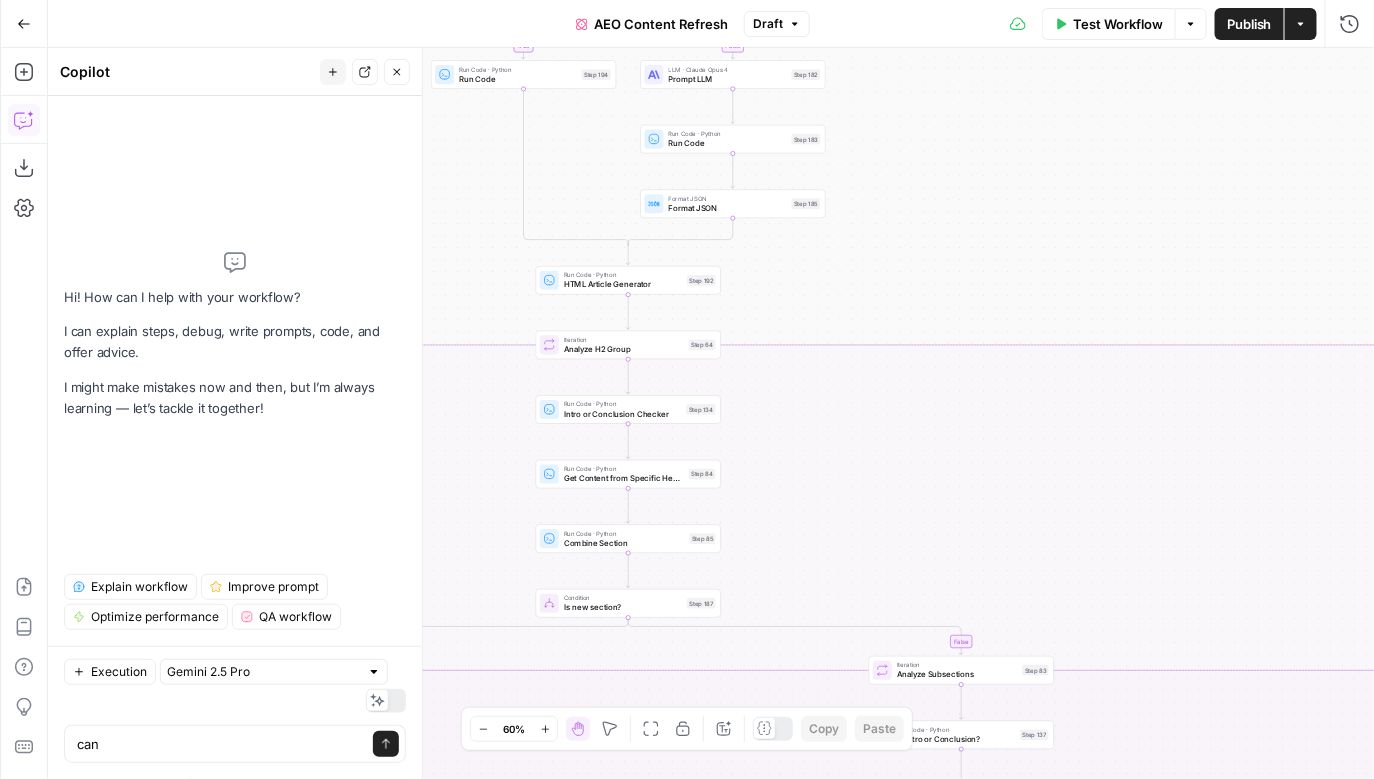type on "can" 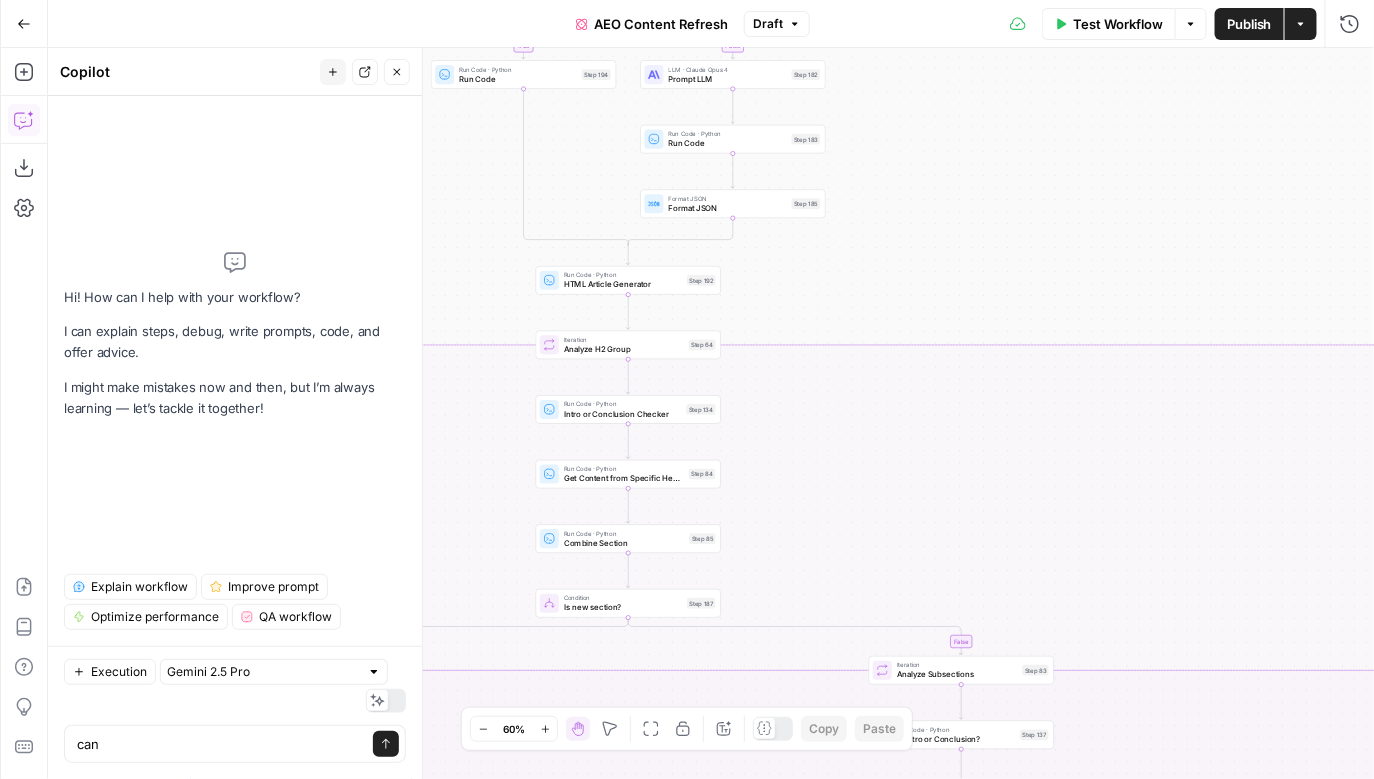 type 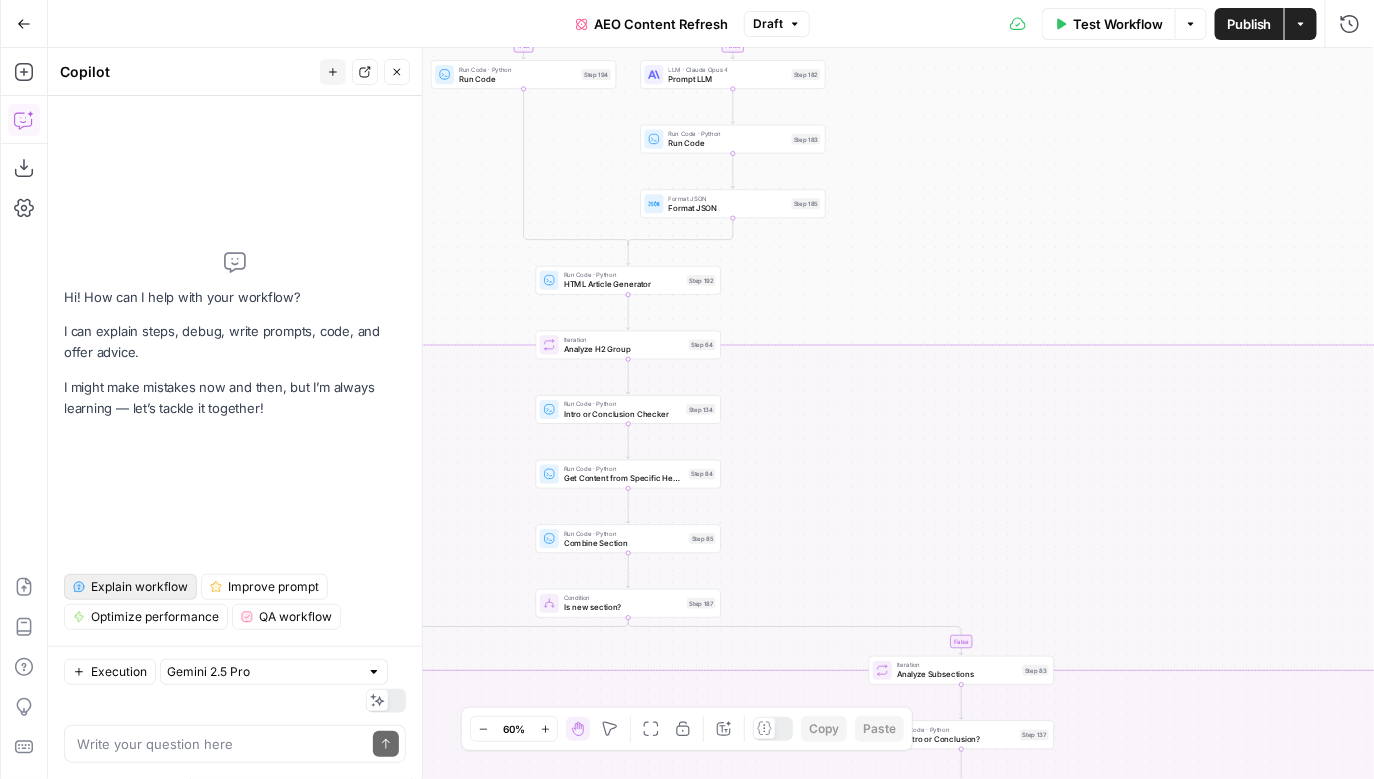 click on "Explain workflow" at bounding box center [139, 587] 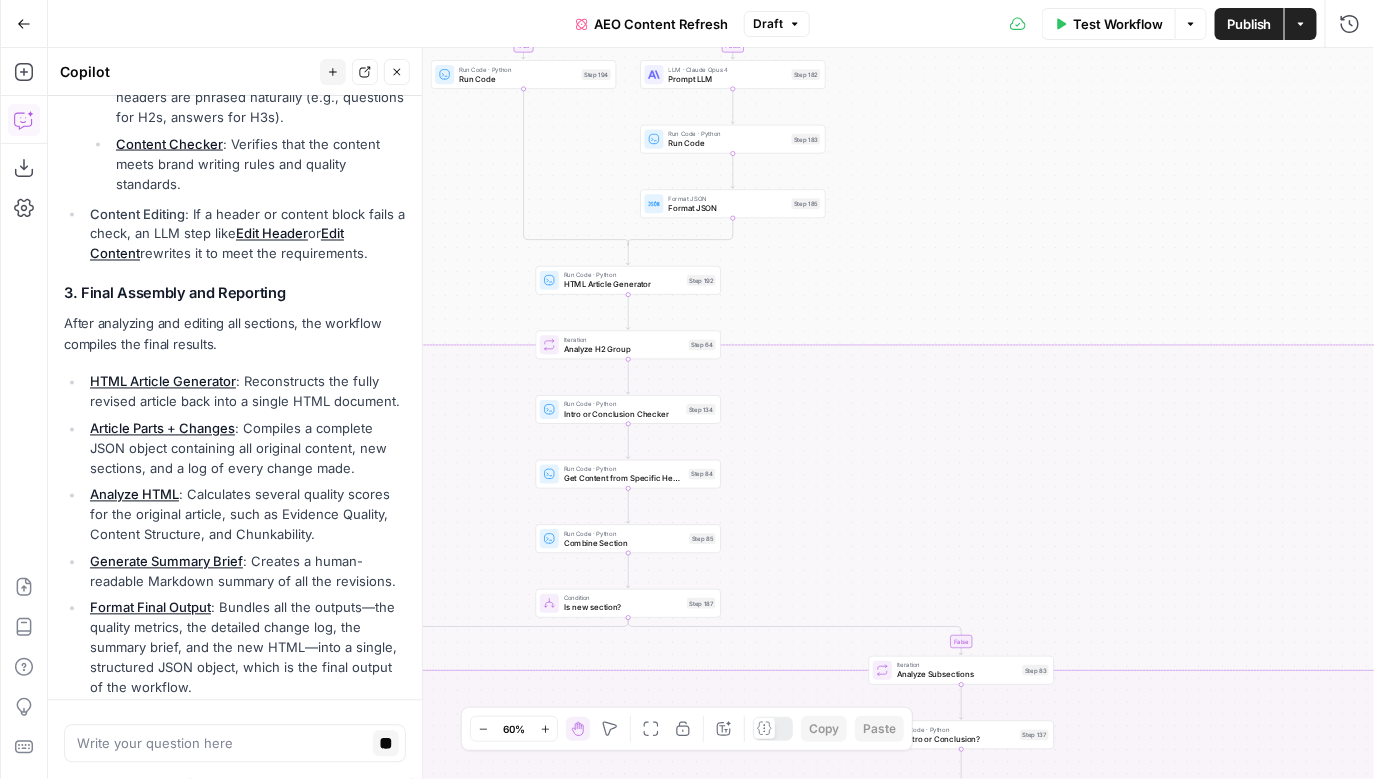 scroll, scrollTop: 1188, scrollLeft: 0, axis: vertical 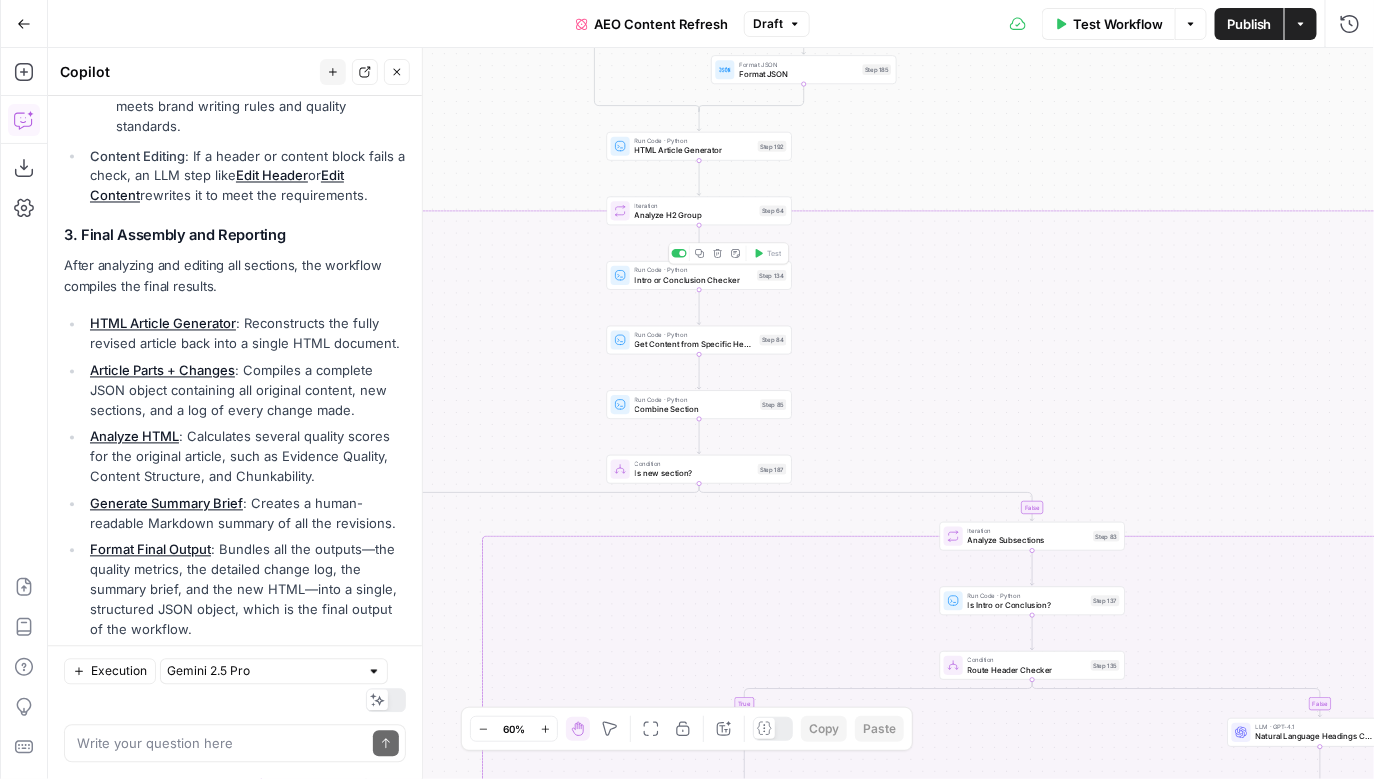 click on "Intro or Conclusion Checker" at bounding box center [694, 280] 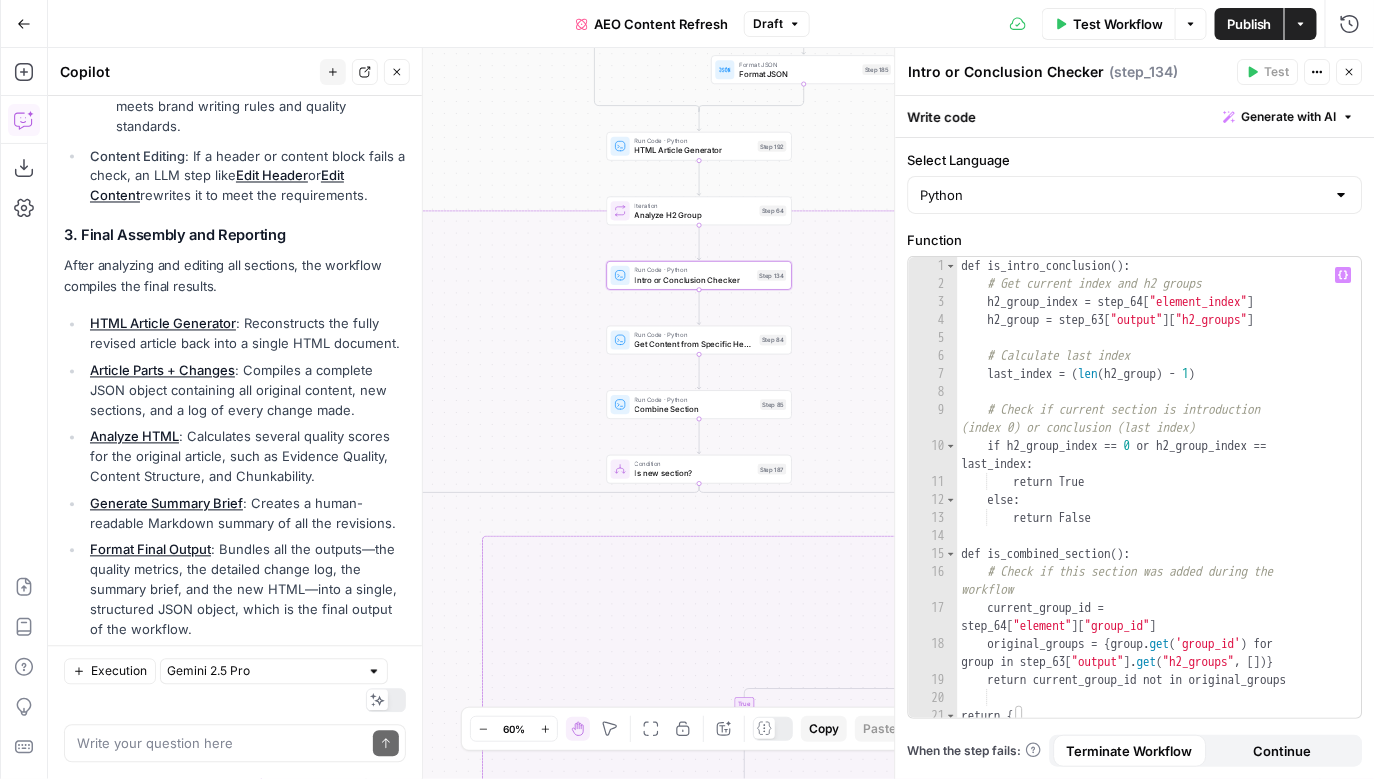 scroll, scrollTop: 0, scrollLeft: 0, axis: both 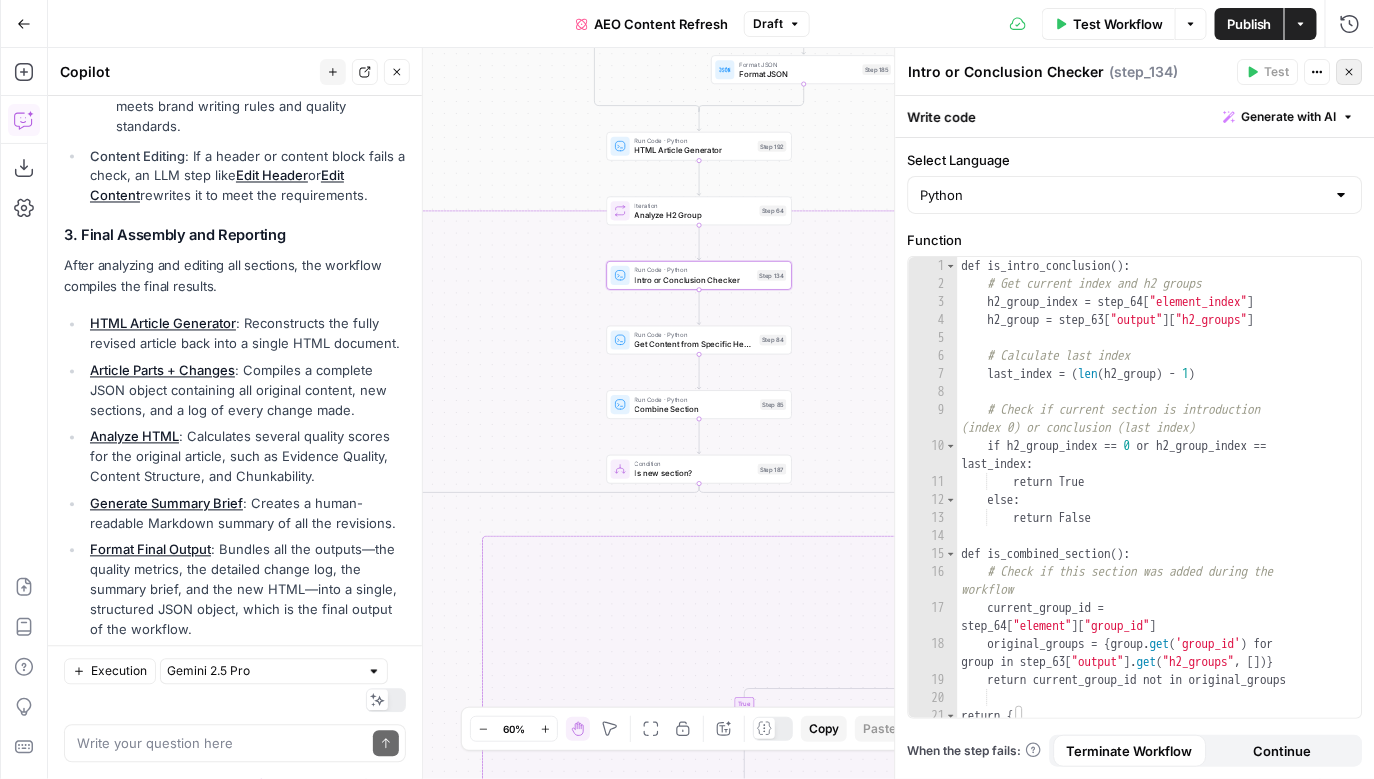 click 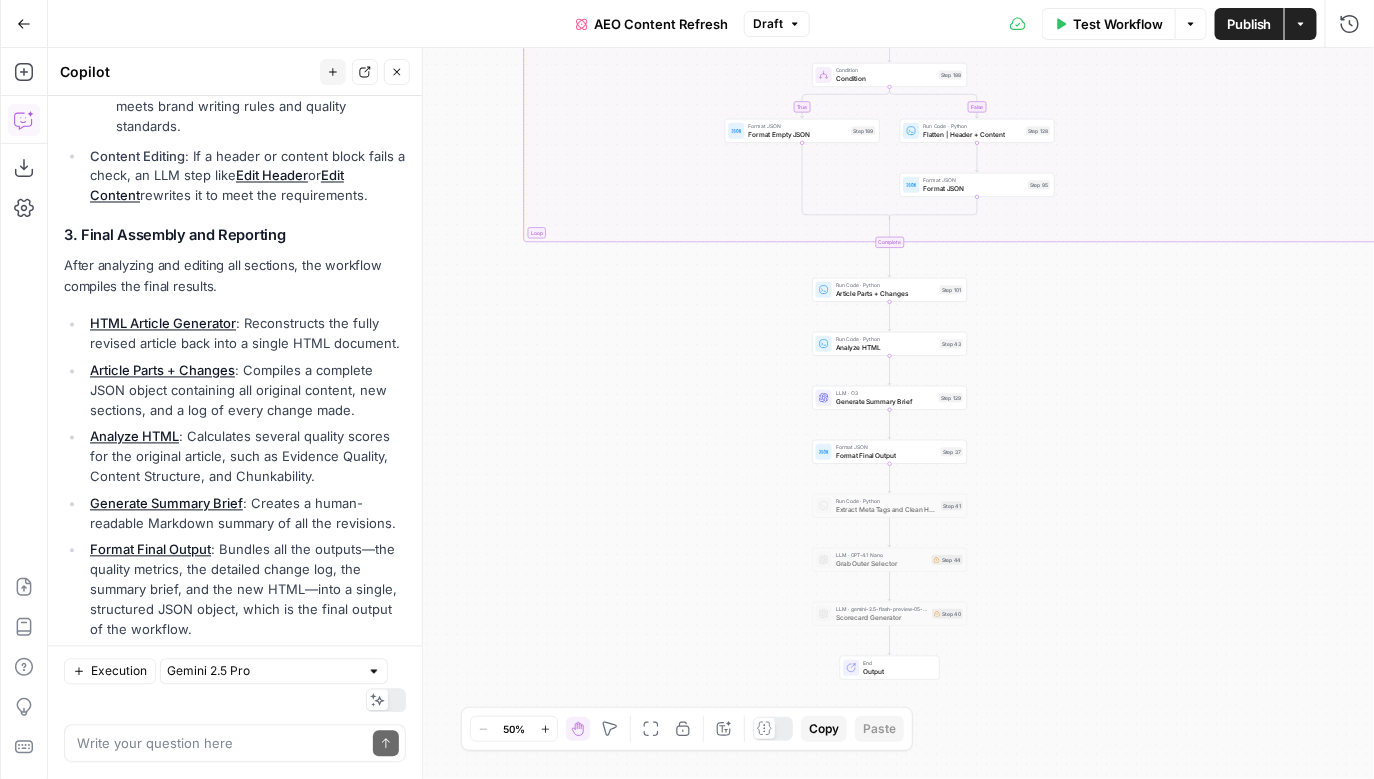 click on "true false true false false false false true false false true false true true true true Workflow Set Inputs Inputs Run Code · Python Header Organizer + Sentence Counter Step 63 Power Agent Analyze SERP for Target Keyword Step 165 Condition Is #1? Step 181 Run Code · Python Run Code Step 194 LLM · [PERSON_NAME] Opus 4 Prompt LLM Step 182 Run Code · Python Run Code Step 183 Format JSON Format JSON Step 185 Run Code · Python HTML Article Generator Step 192 Loop Iteration Analyze H2 Group Step 64 Run Code · Python Intro or Conclusion Checker Step 134 Run Code · Python Get Content from Specific Header Step 84 Run Code · Python Combine Section Step 85 Condition Is new section? Step 187 Loop Iteration Analyze Subsections Step 83 Run Code · Python Is Intro or Conclusion? Step 137 Condition Route Header Checker Step 135 Format JSON Format Intro Header Step 136 Run Code · Python Combine Content Step 141 LLM · GPT-4.1 Summarize Content Step 167 LLM · GPT-4.1 Content Checker Step 145 Condition Step 146 Step 186 End" at bounding box center [711, 413] 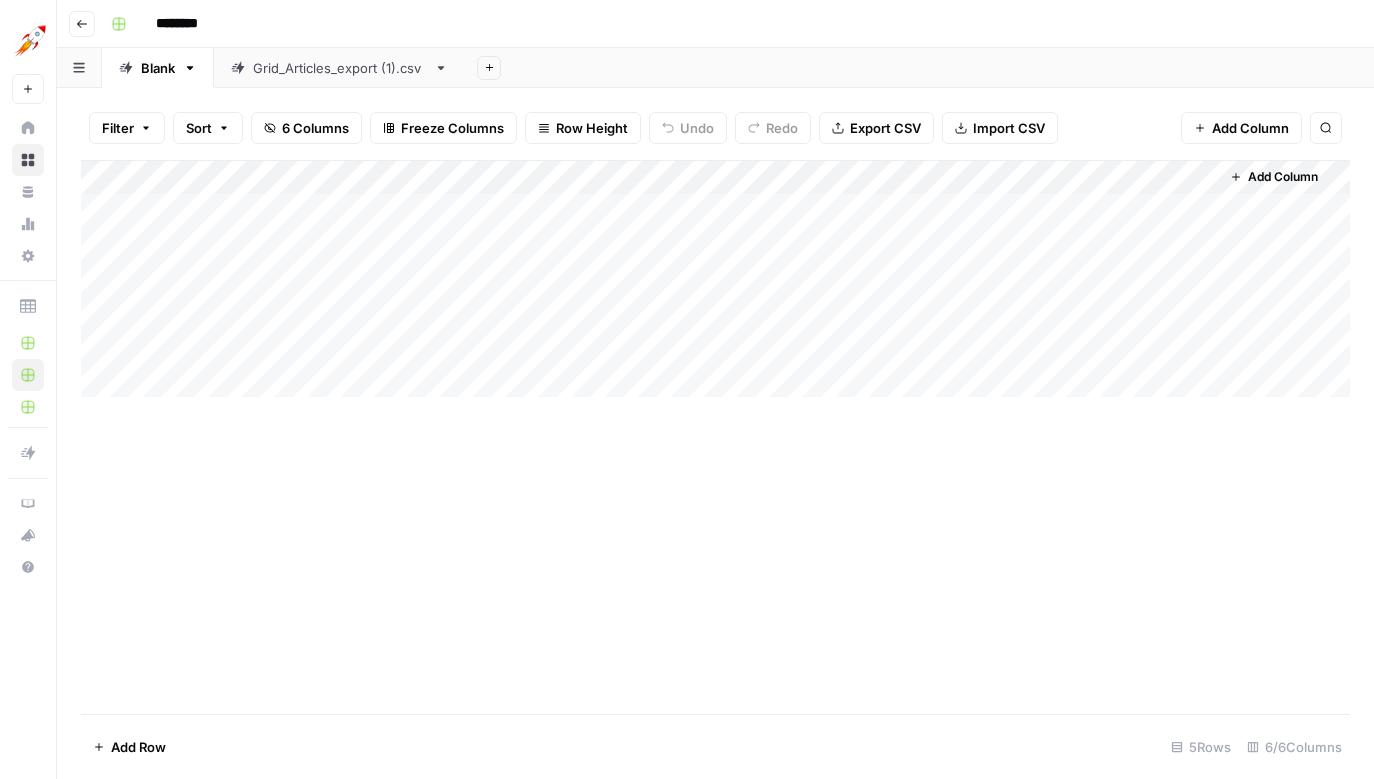 scroll, scrollTop: 0, scrollLeft: 0, axis: both 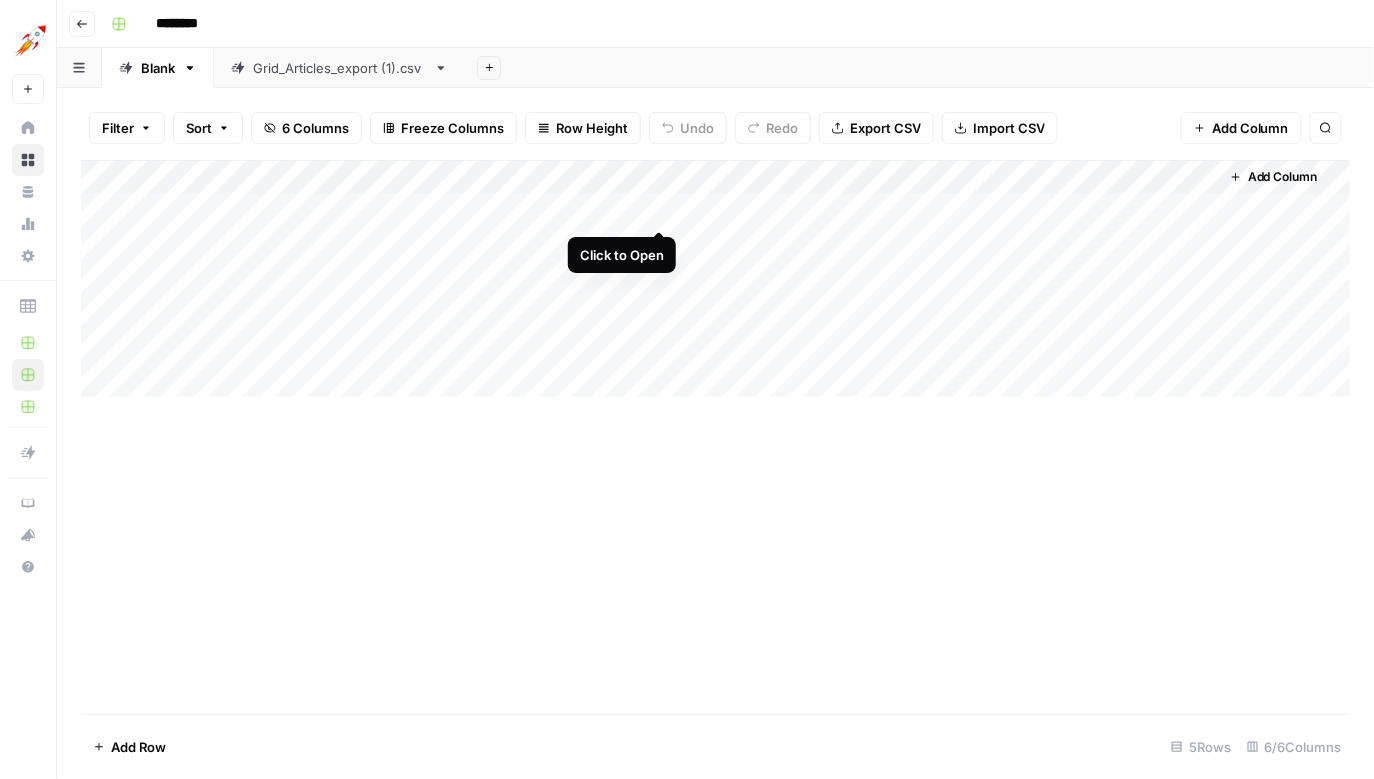 click on "Add Column" at bounding box center (716, 279) 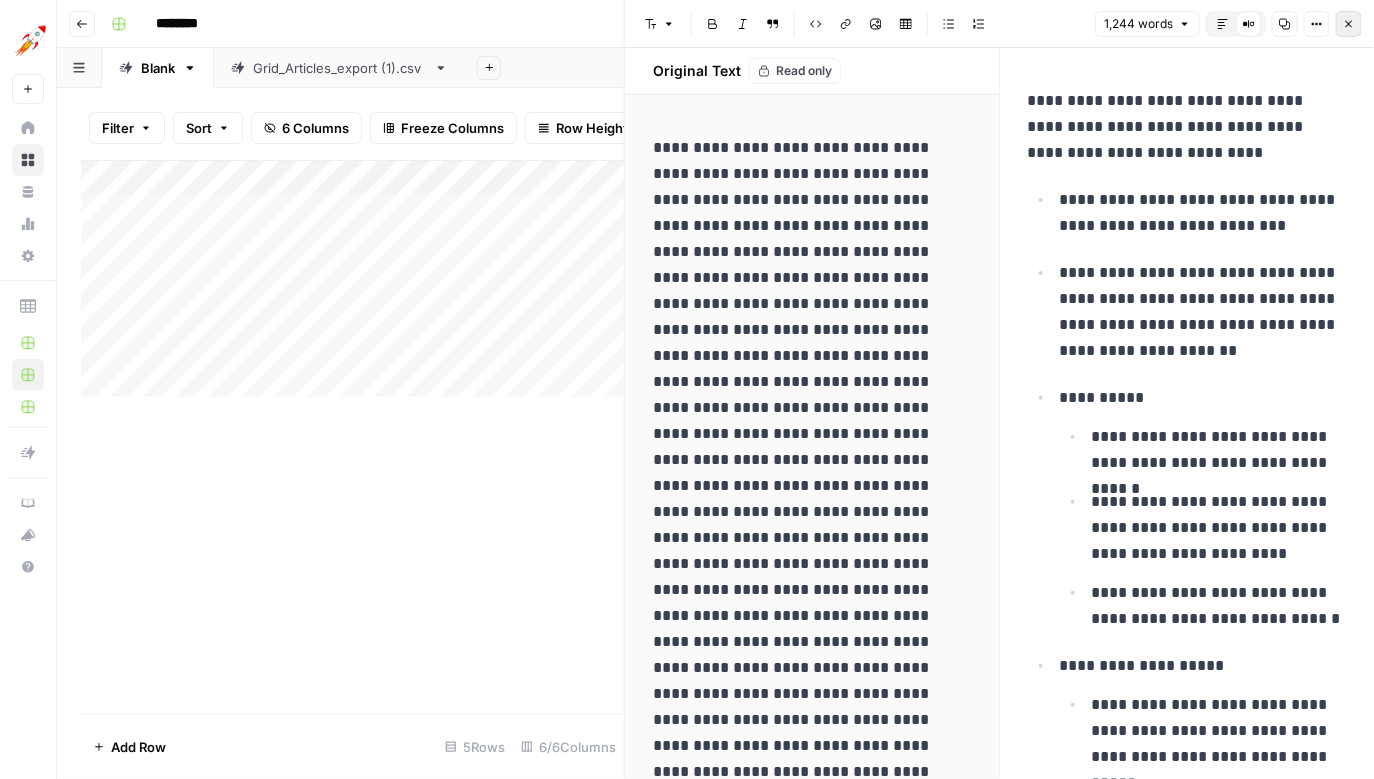 click 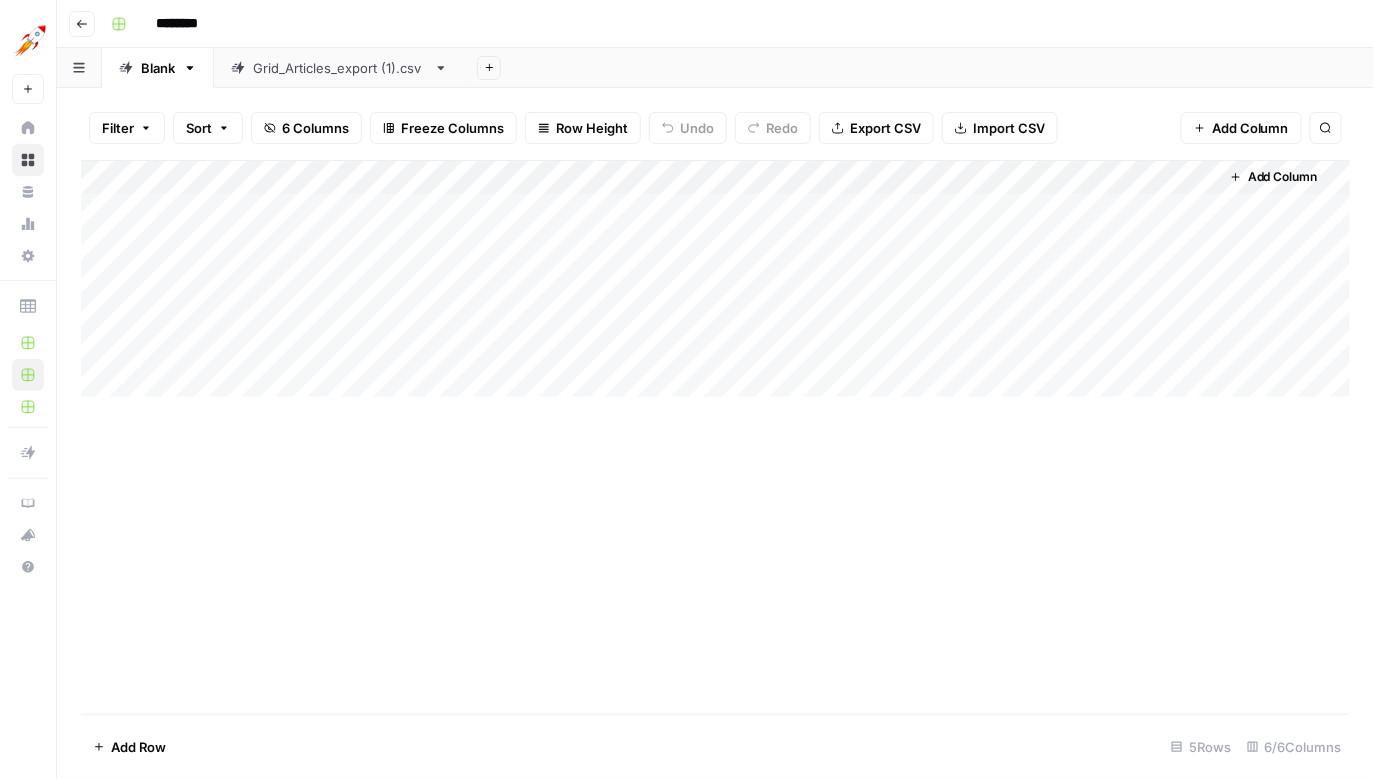 click on "Add Column" at bounding box center (716, 279) 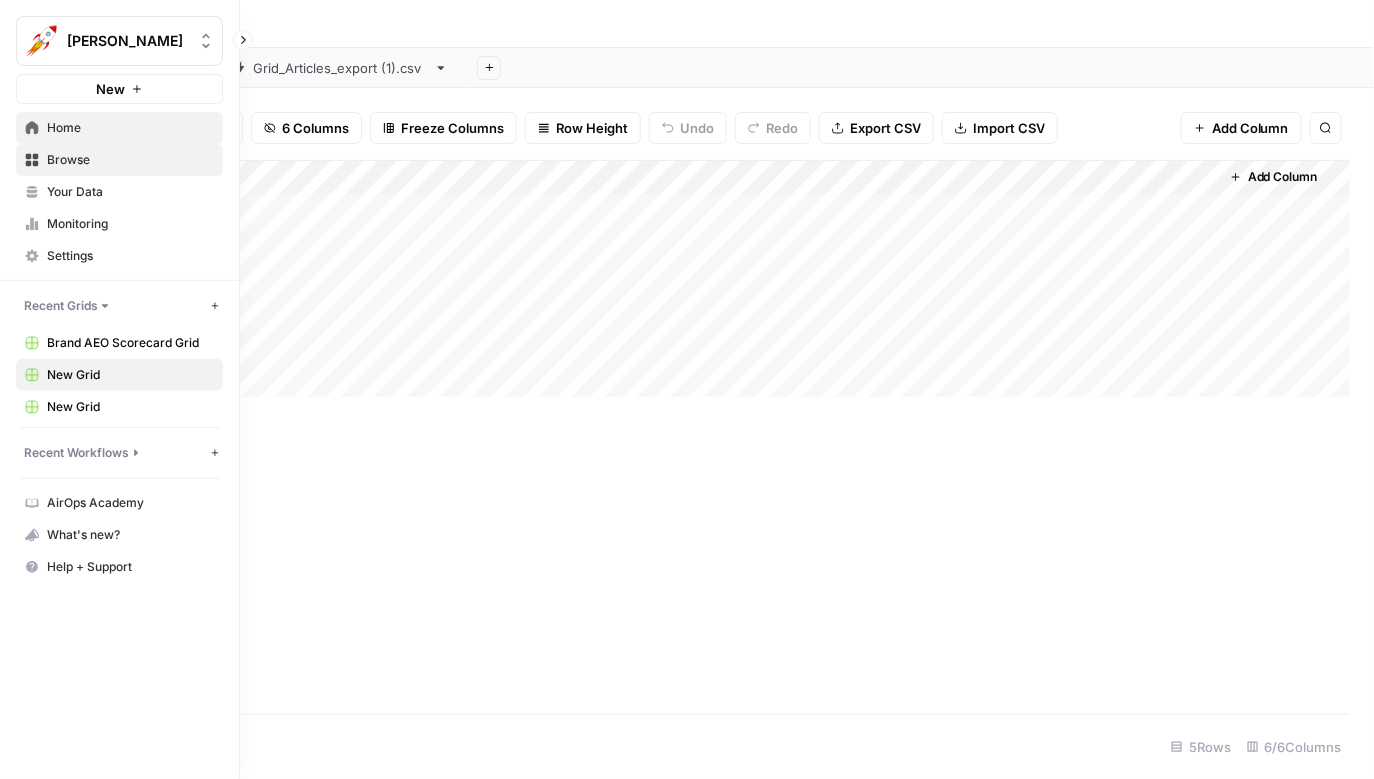 click on "Home" at bounding box center (119, 128) 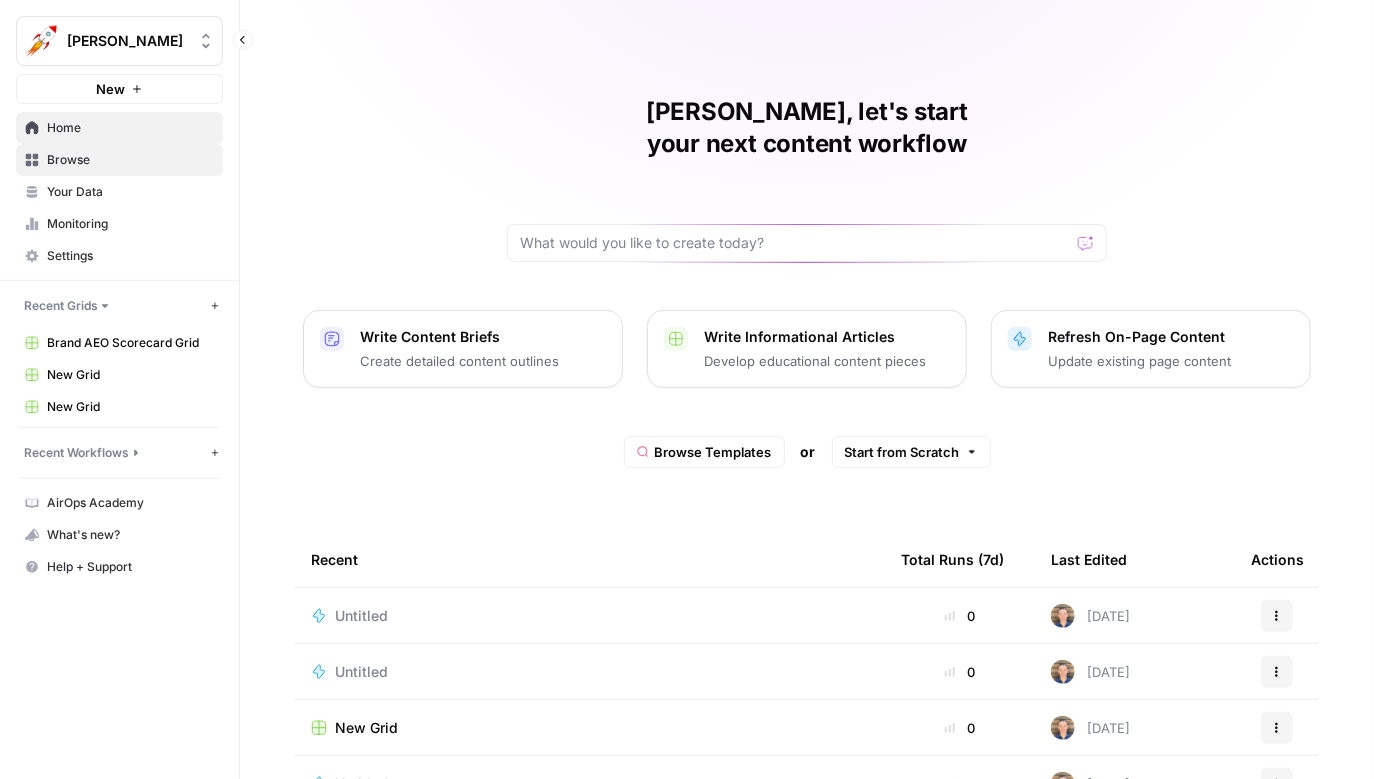click on "Browse" at bounding box center (130, 160) 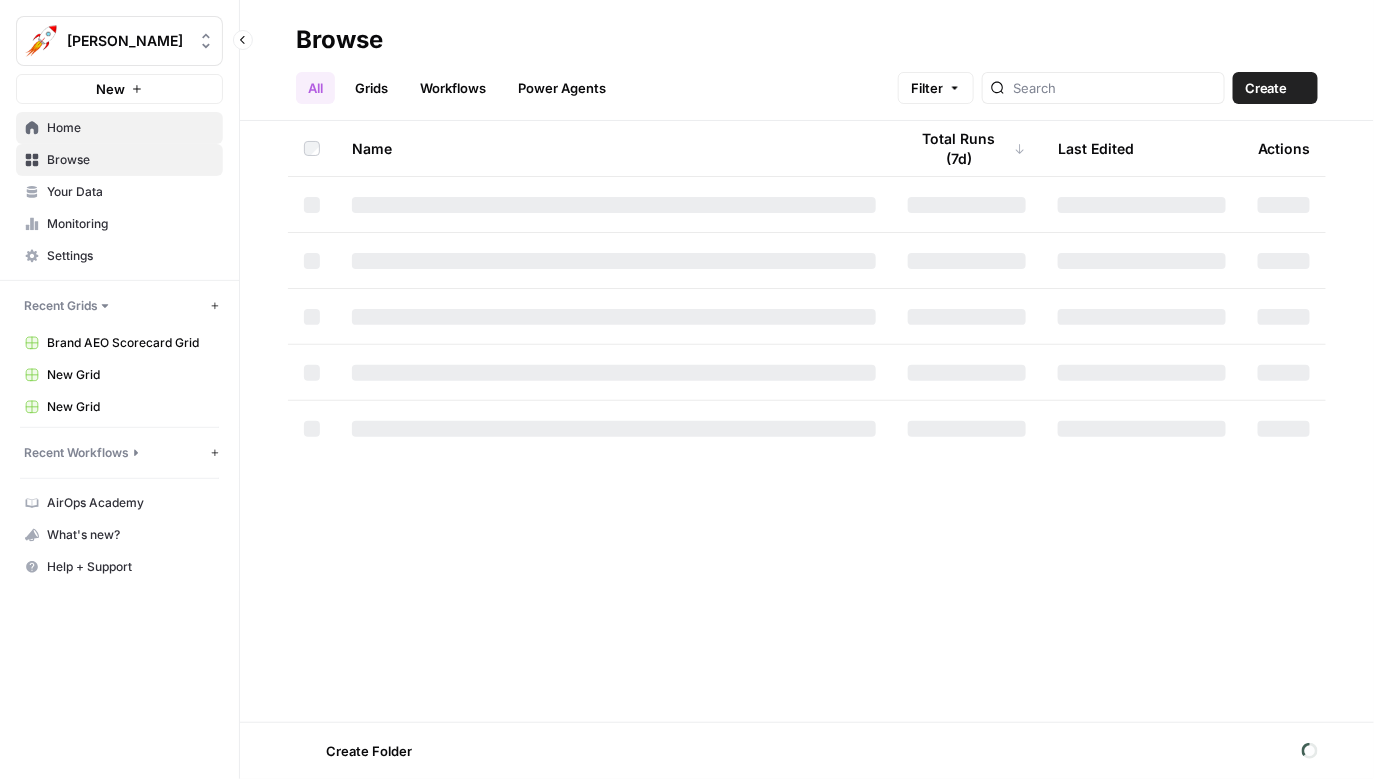 click on "Home" at bounding box center (130, 128) 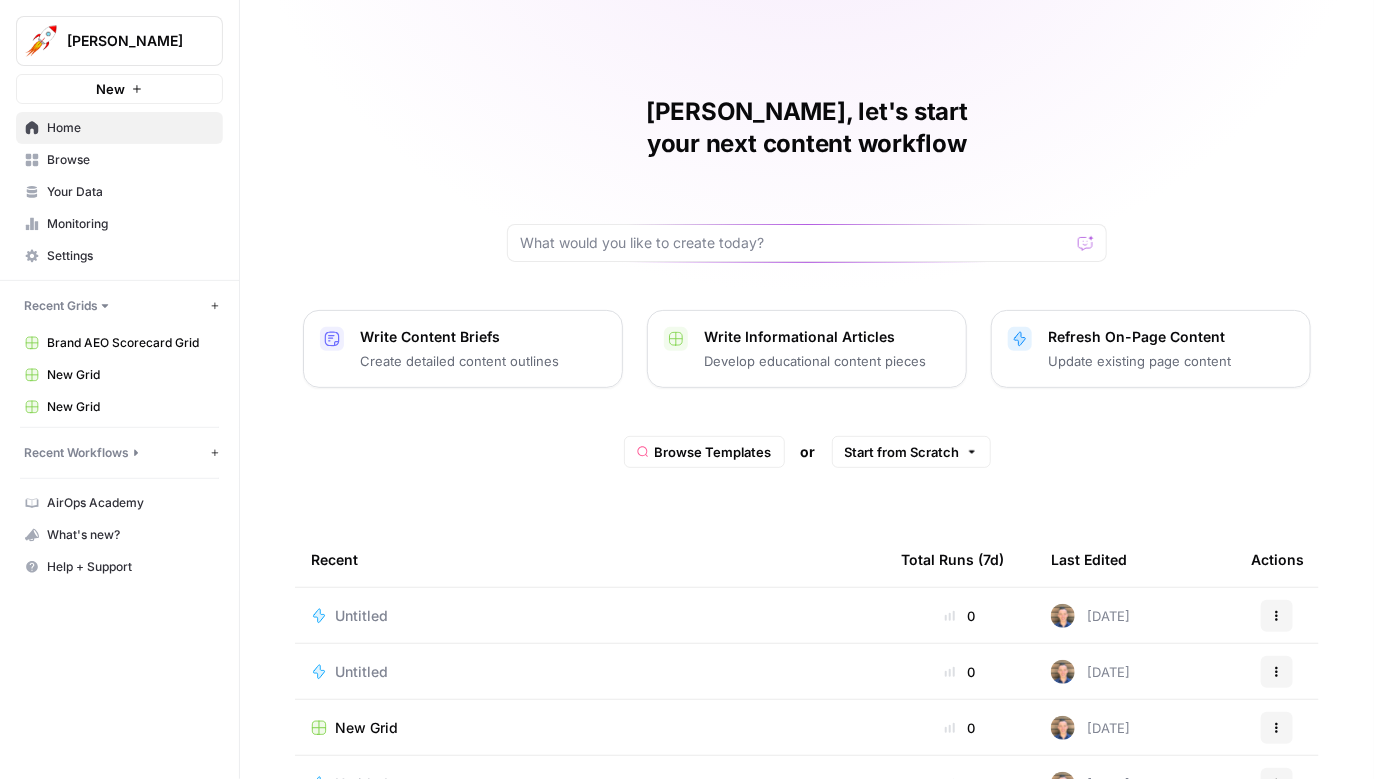 click on "Alex, let's start your next content workflow Write Content Briefs Create detailed content outlines Write Informational Articles Develop educational content pieces Refresh On-Page Content Update existing page content Browse Templates or Start from Scratch Recent Total Runs (7d) Last Edited Actions Untitled 0 7 days ago Actions Untitled 0 7 days ago Actions New Grid 0 8 days ago Actions Untitled 0 9 days ago Actions Untitled 0 13 days ago Actions Untitled 0 14 days ago Actions SERP + SEO Agent 0 14 days ago Actions" at bounding box center [807, 506] 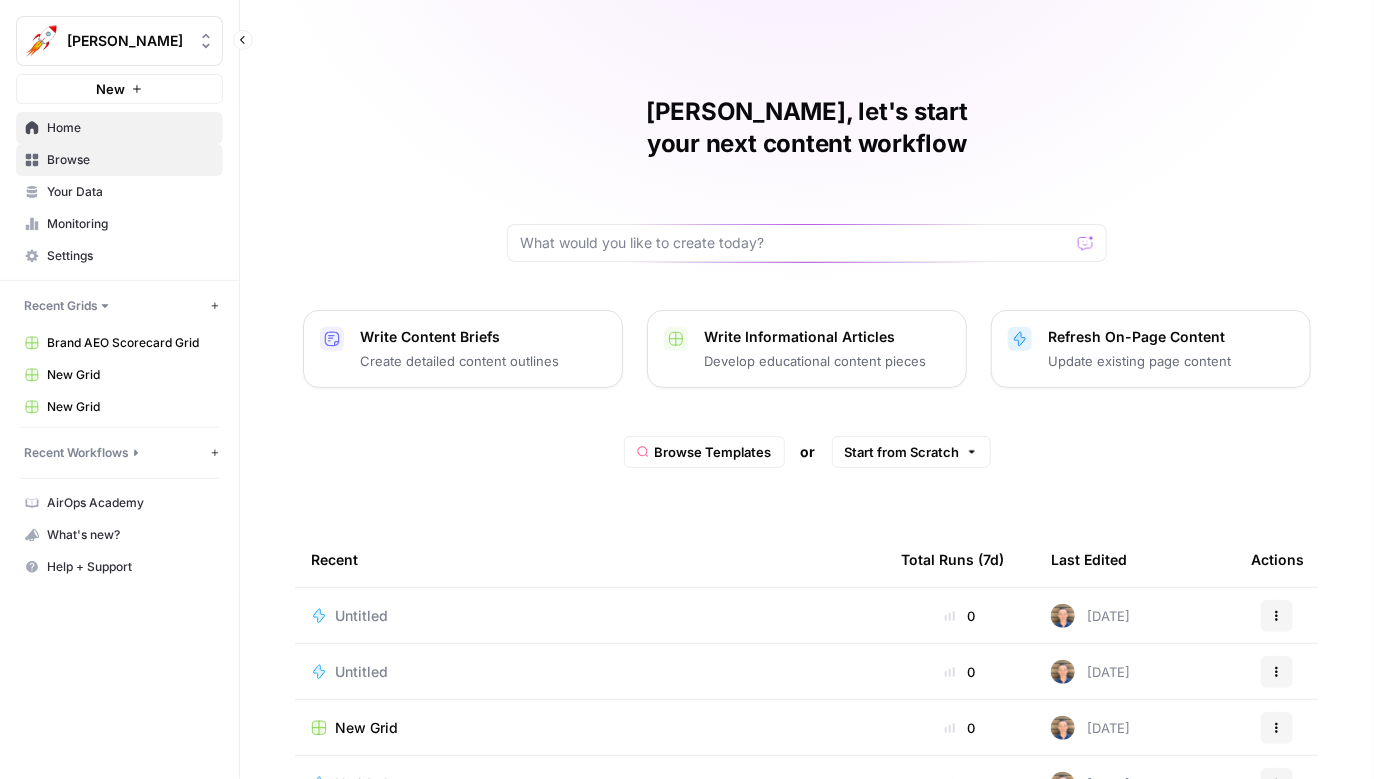 click on "Browse" at bounding box center [130, 160] 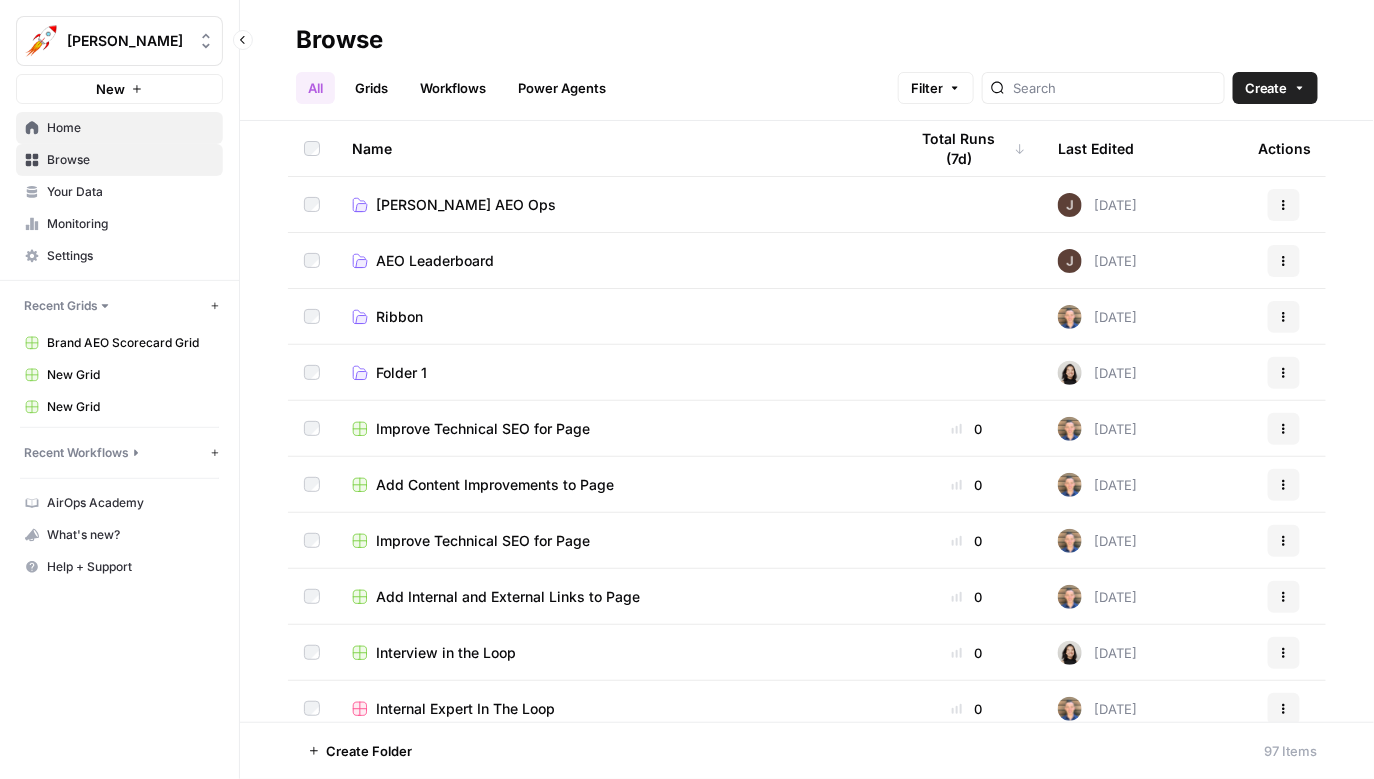 click on "Home" at bounding box center (130, 128) 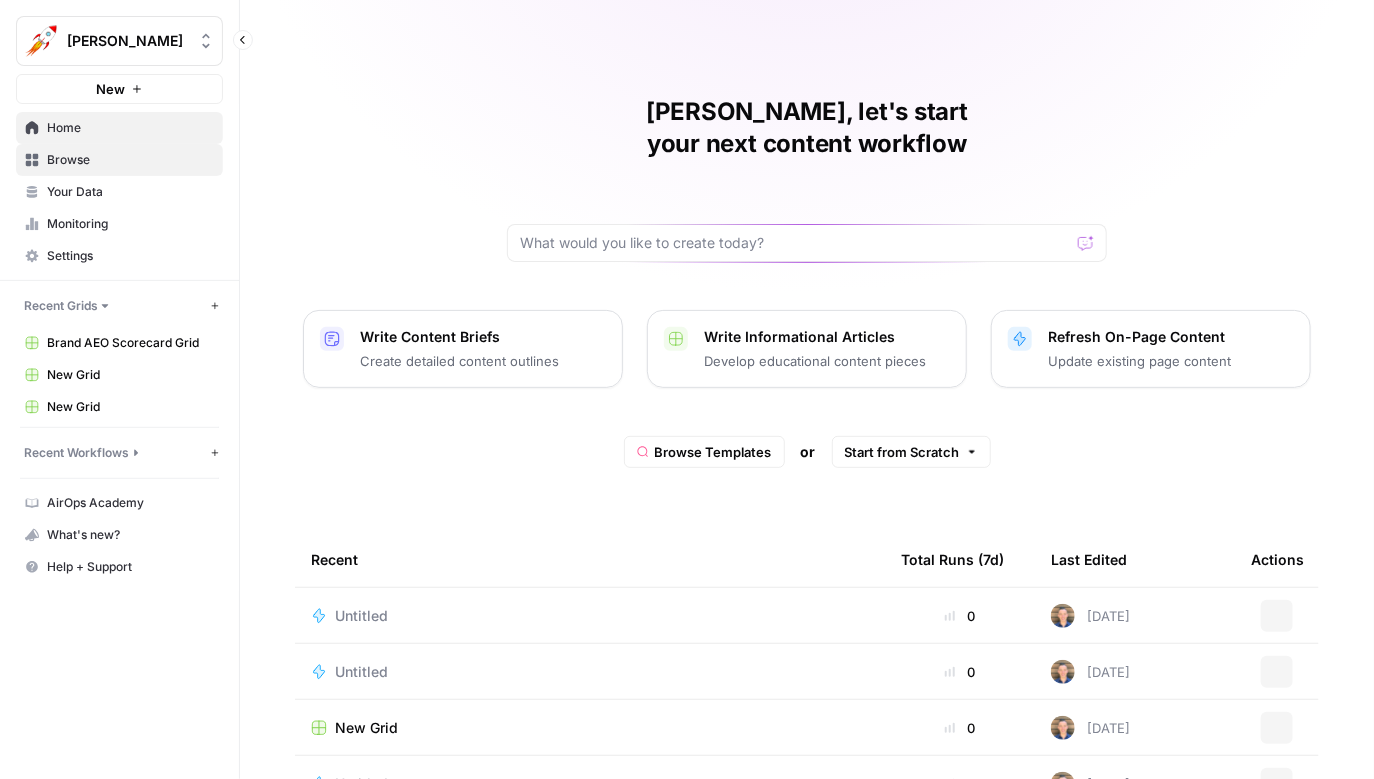 click on "Browse" at bounding box center (130, 160) 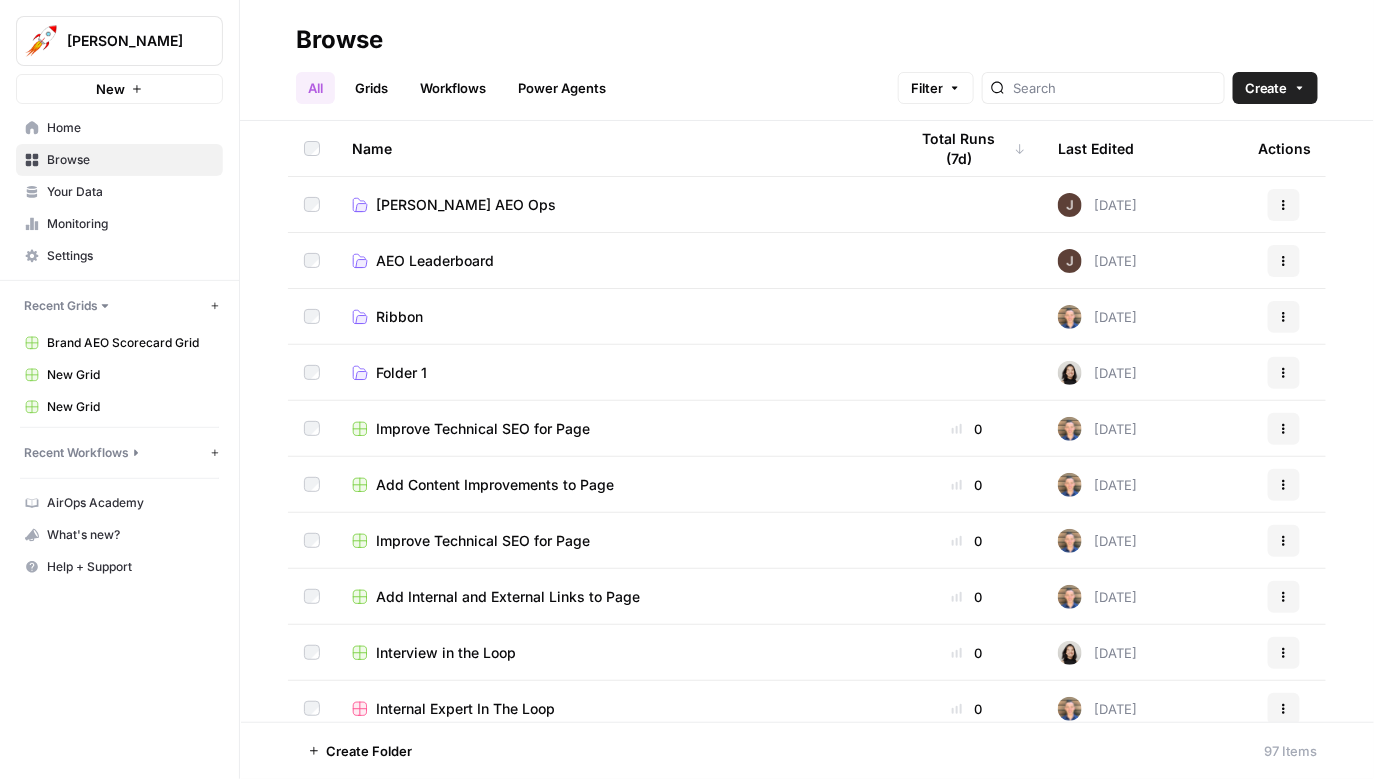 click on "Joseph AEO Ops" at bounding box center (466, 205) 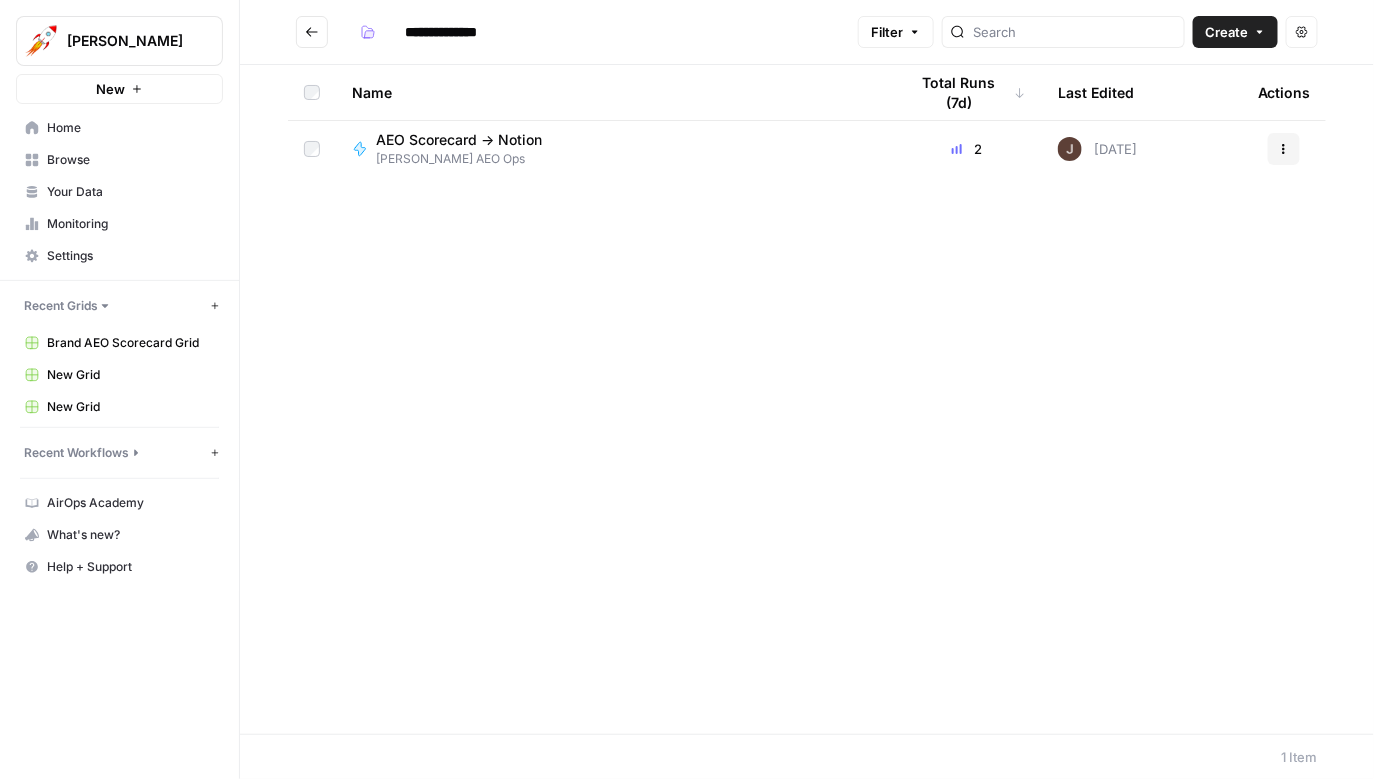 click 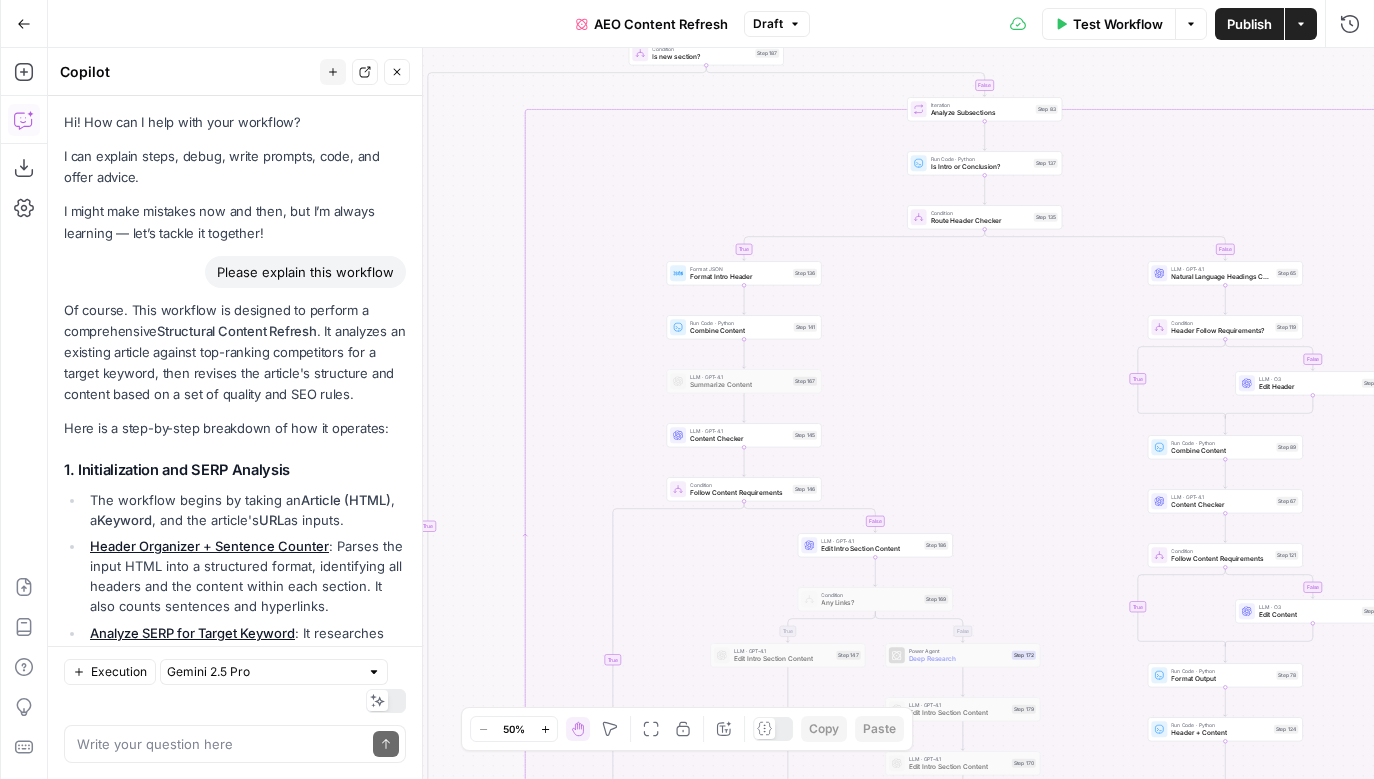 scroll, scrollTop: 0, scrollLeft: 0, axis: both 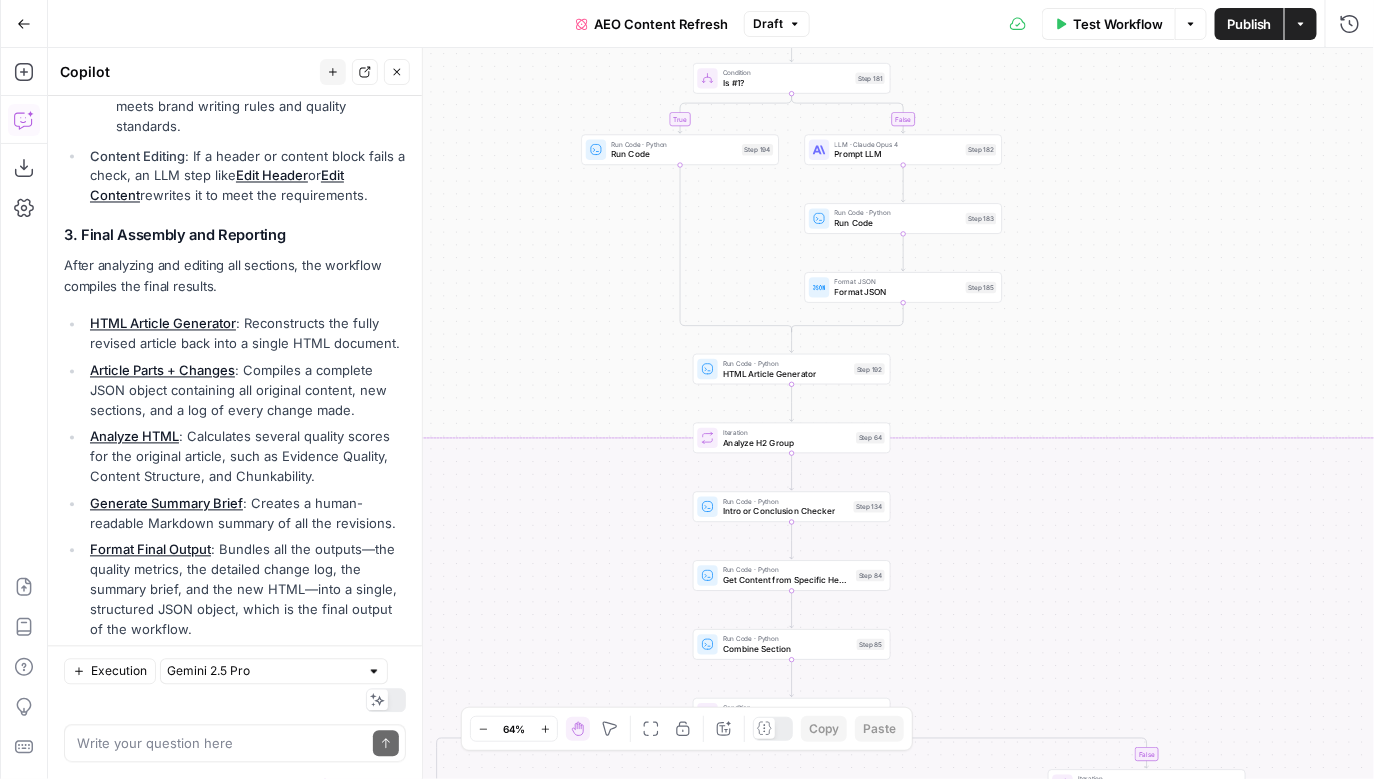 drag, startPoint x: 562, startPoint y: 279, endPoint x: 711, endPoint y: 523, distance: 285.89682 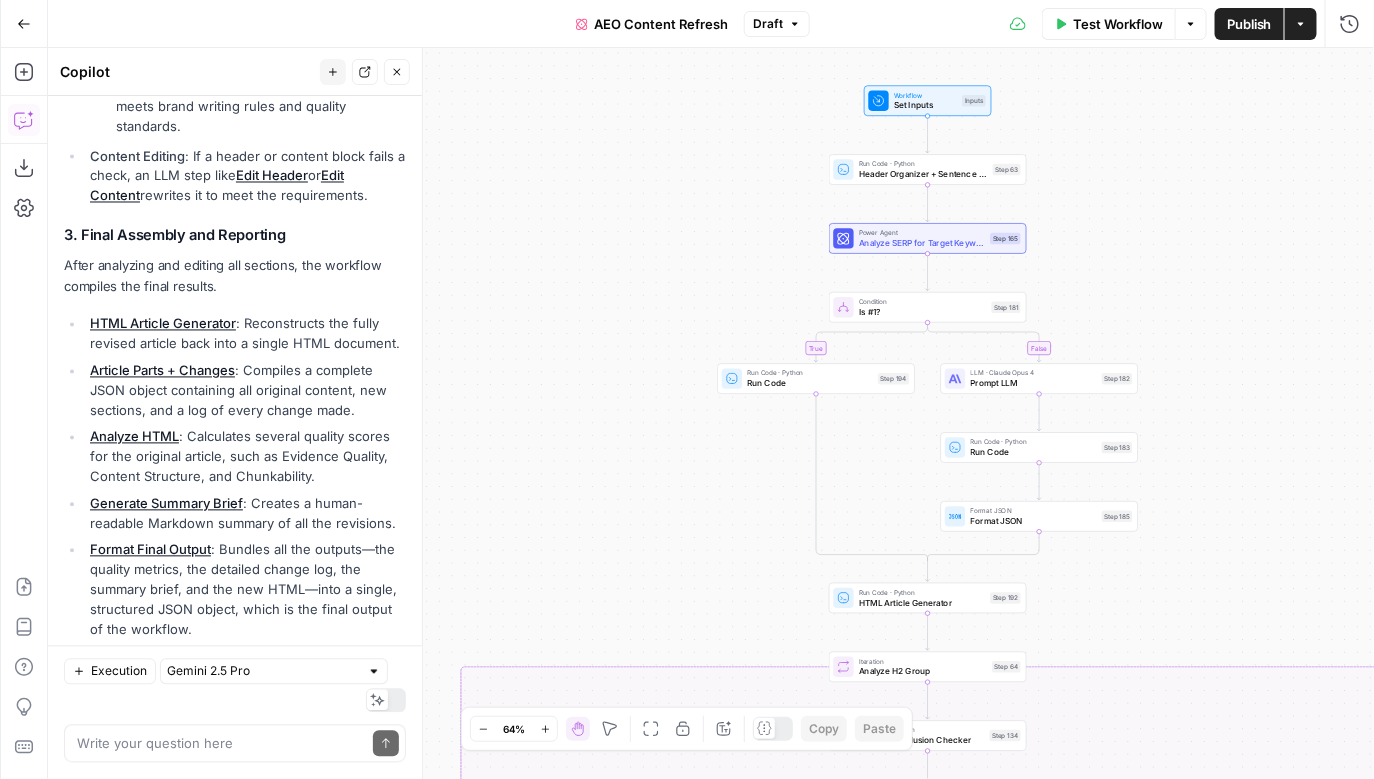 drag, startPoint x: 676, startPoint y: 131, endPoint x: 586, endPoint y: 131, distance: 90 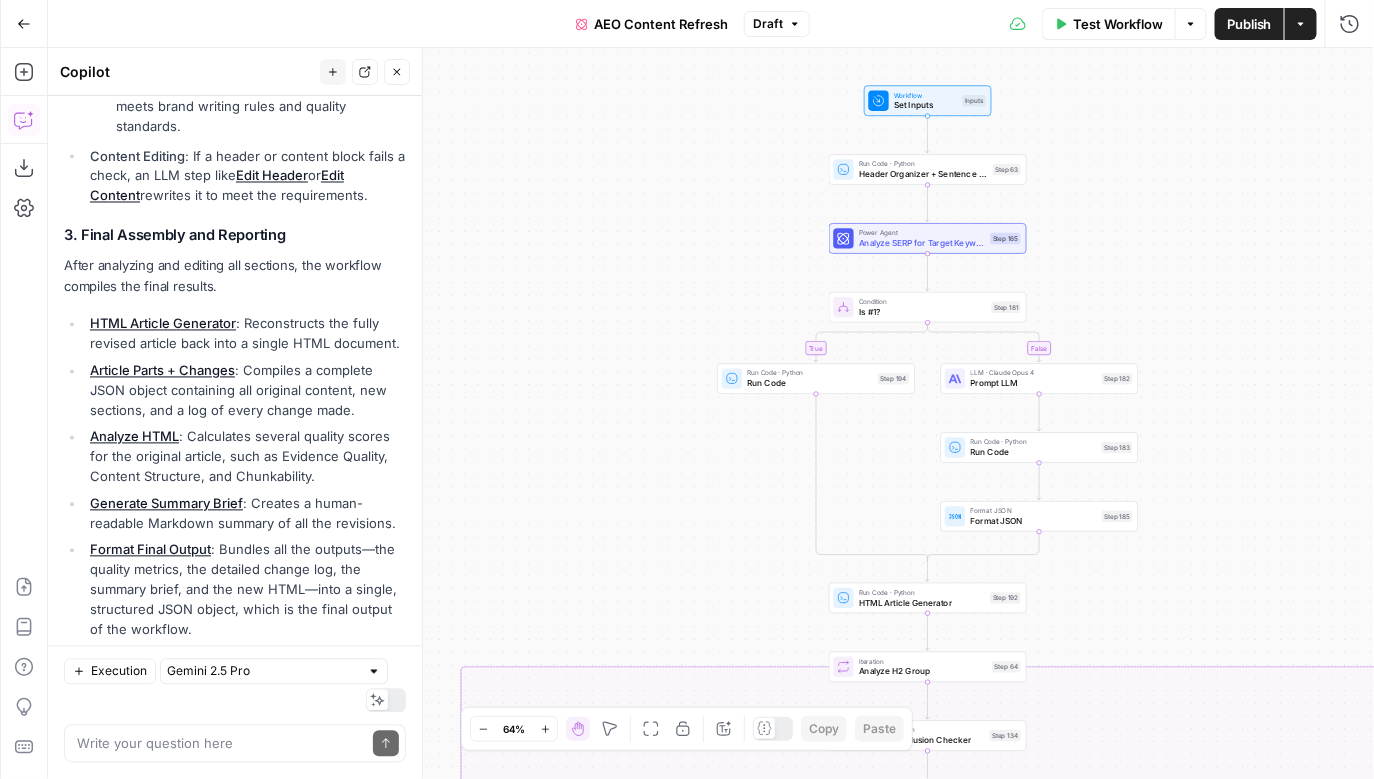 click on "true false true false false false false true false false true false true true true true Workflow Set Inputs Inputs Run Code · Python Header Organizer + Sentence Counter Step 63 Power Agent Analyze SERP for Target Keyword Step 165 Condition Is #1? Step 181 Run Code · Python Run Code Step 194 LLM · [PERSON_NAME] Opus 4 Prompt LLM Step 182 Run Code · Python Run Code Step 183 Format JSON Format JSON Step 185 Run Code · Python HTML Article Generator Step 192 Loop Iteration Analyze H2 Group Step 64 Run Code · Python Intro or Conclusion Checker Step 134 Run Code · Python Get Content from Specific Header Step 84 Run Code · Python Combine Section Step 85 Condition Is new section? Step 187 Loop Iteration Analyze Subsections Step 83 Run Code · Python Is Intro or Conclusion? Step 137 Condition Route Header Checker Step 135 Format JSON Format Intro Header Step 136 Run Code · Python Combine Content Step 141 LLM · GPT-4.1 Summarize Content Step 167 LLM · GPT-4.1 Content Checker Step 145 Condition Step 146 Step 186 End" at bounding box center [711, 413] 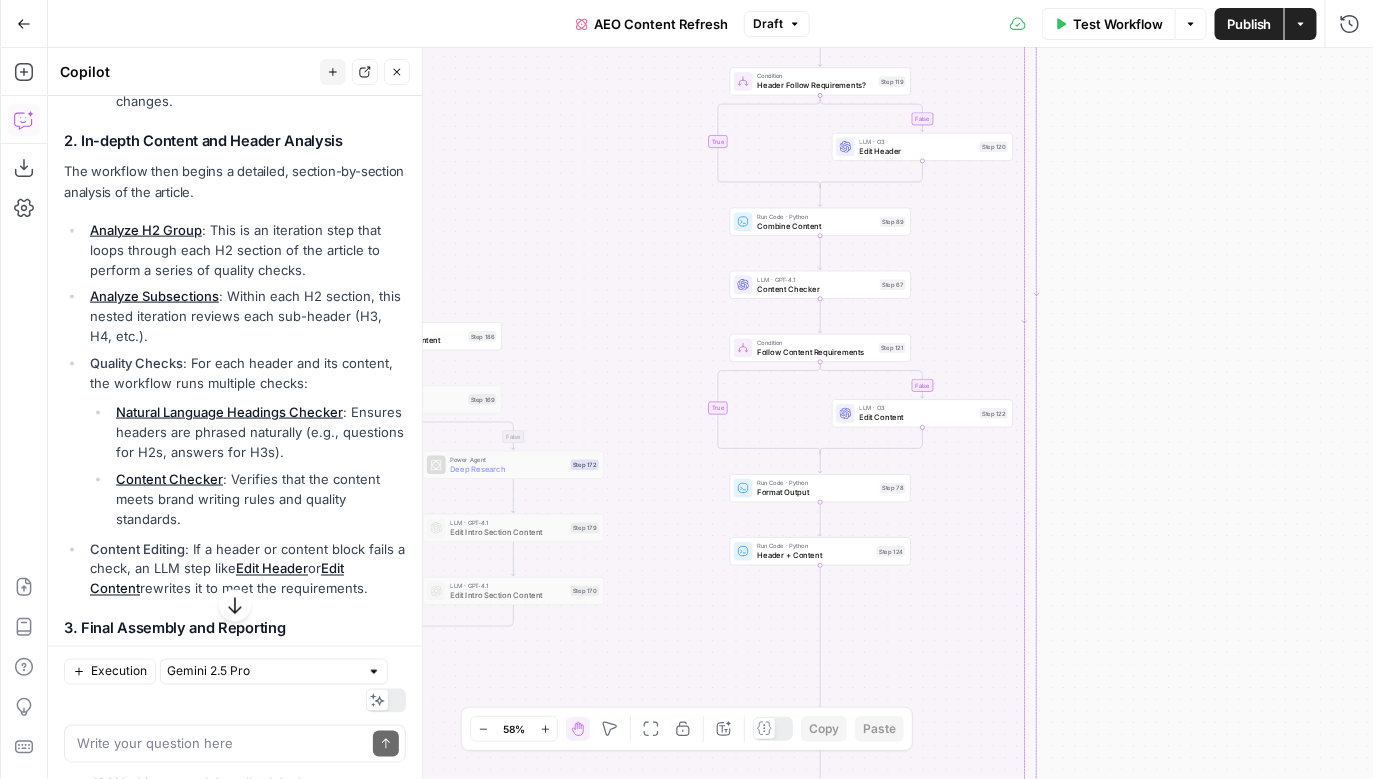 scroll, scrollTop: 700, scrollLeft: 0, axis: vertical 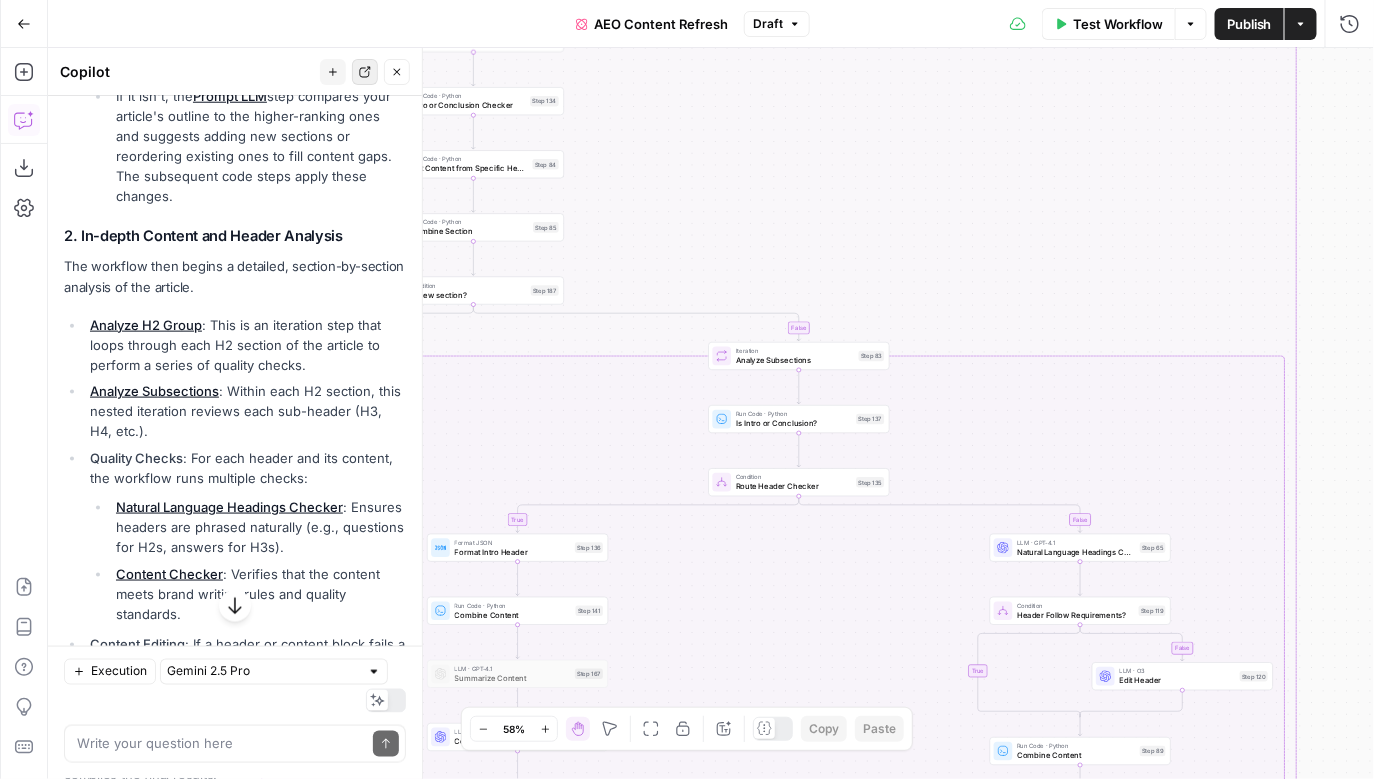 click 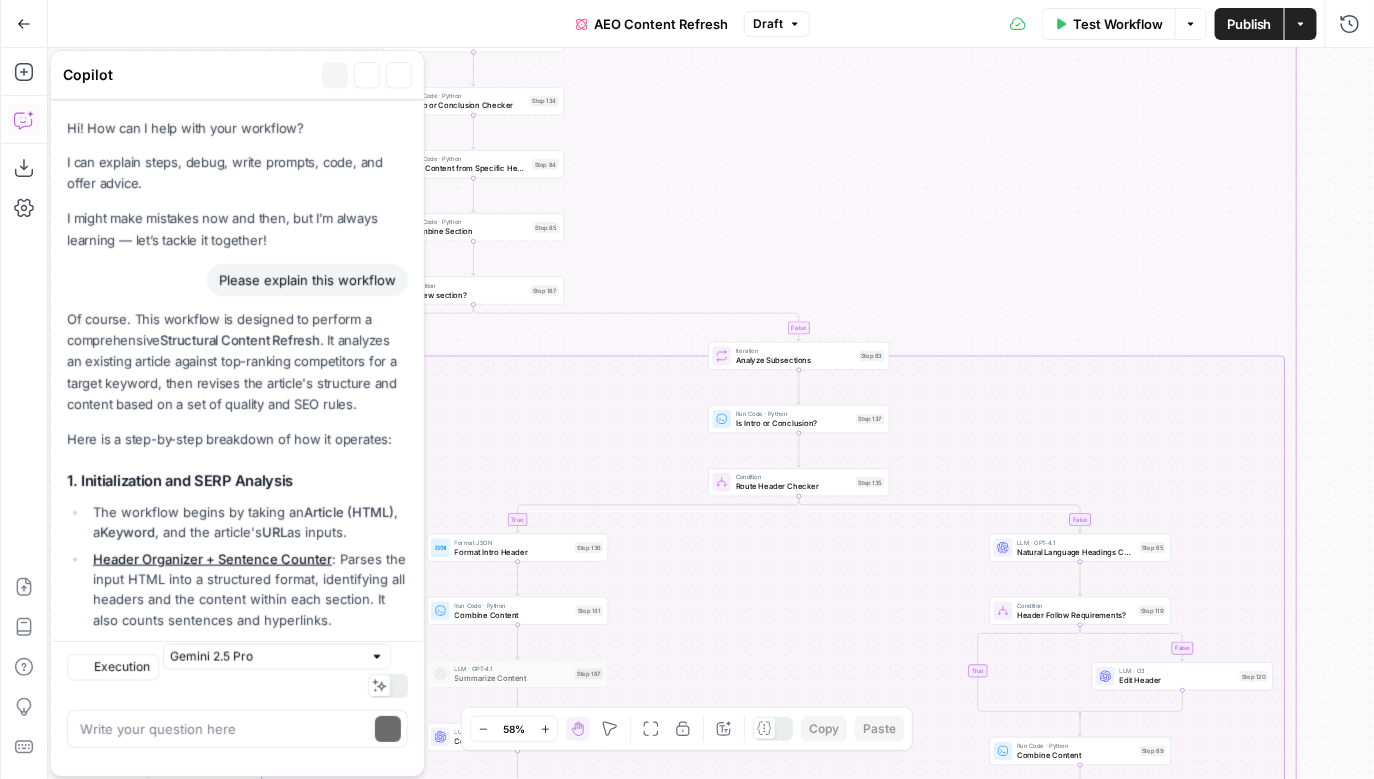 scroll, scrollTop: 1207, scrollLeft: 0, axis: vertical 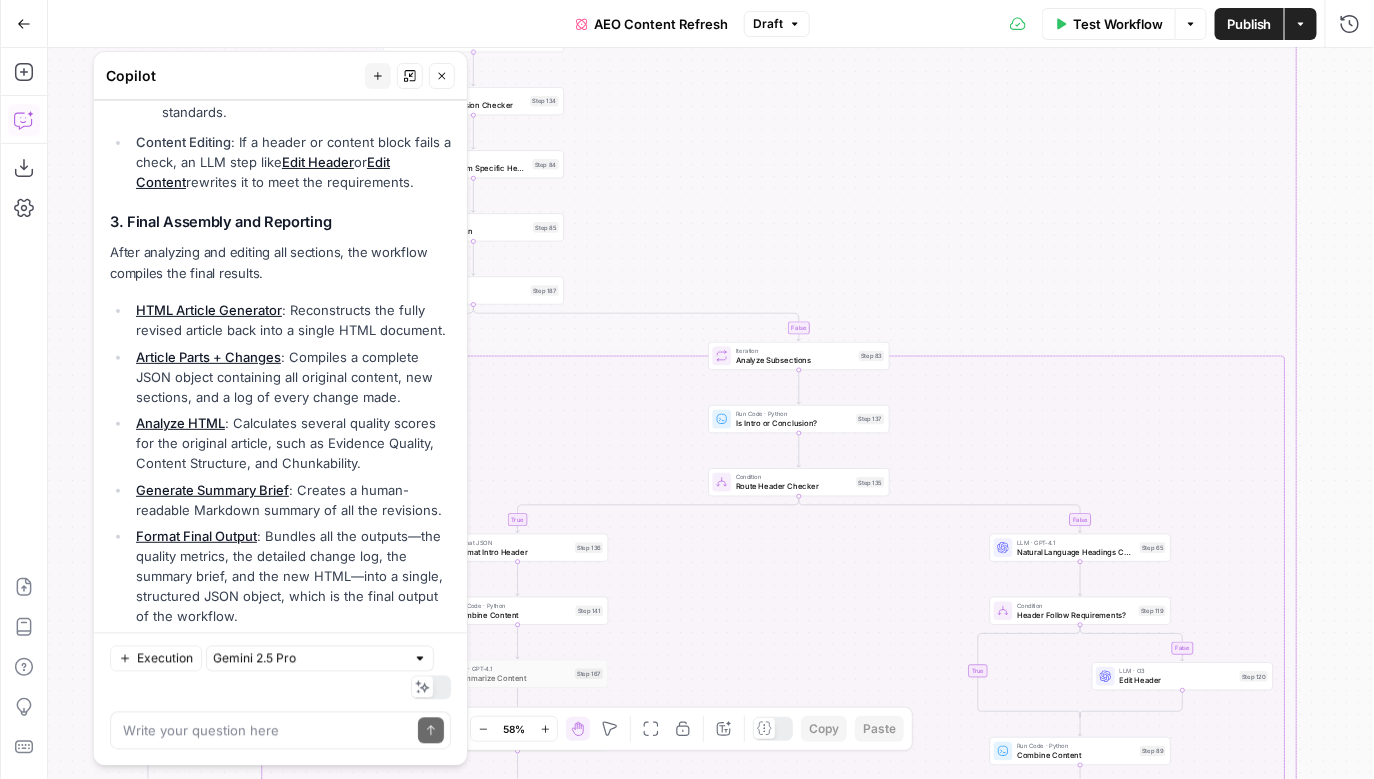 drag, startPoint x: 300, startPoint y: 79, endPoint x: 337, endPoint y: 74, distance: 37.336308 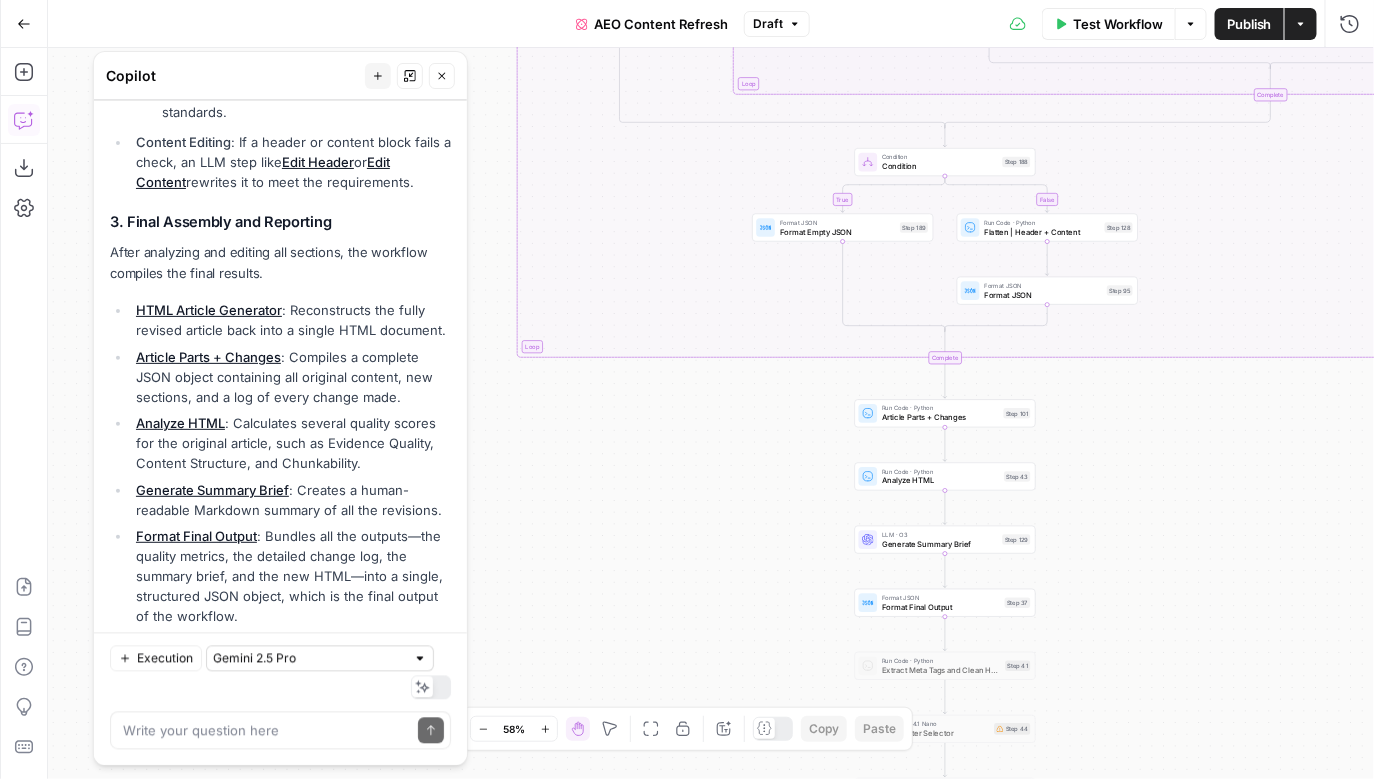 click at bounding box center [420, 658] 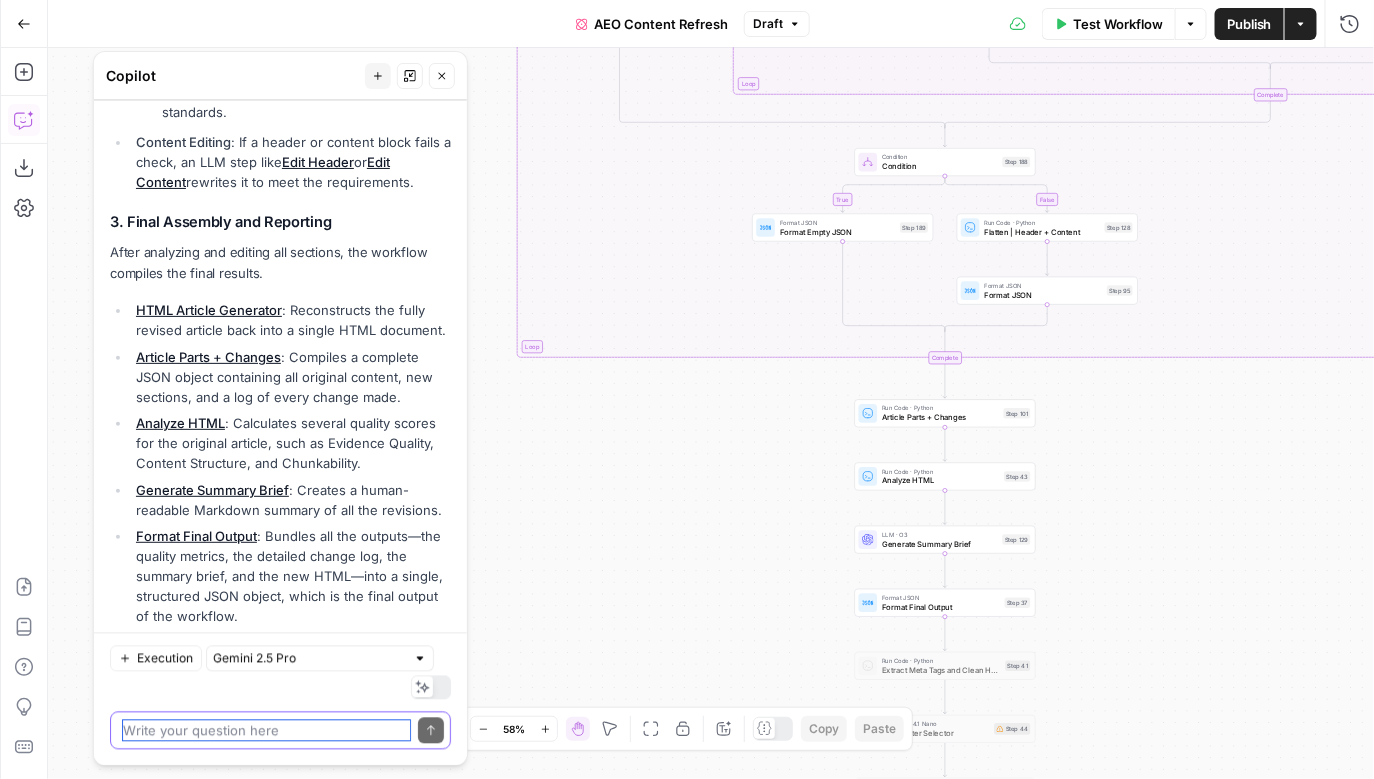 click at bounding box center [266, 730] 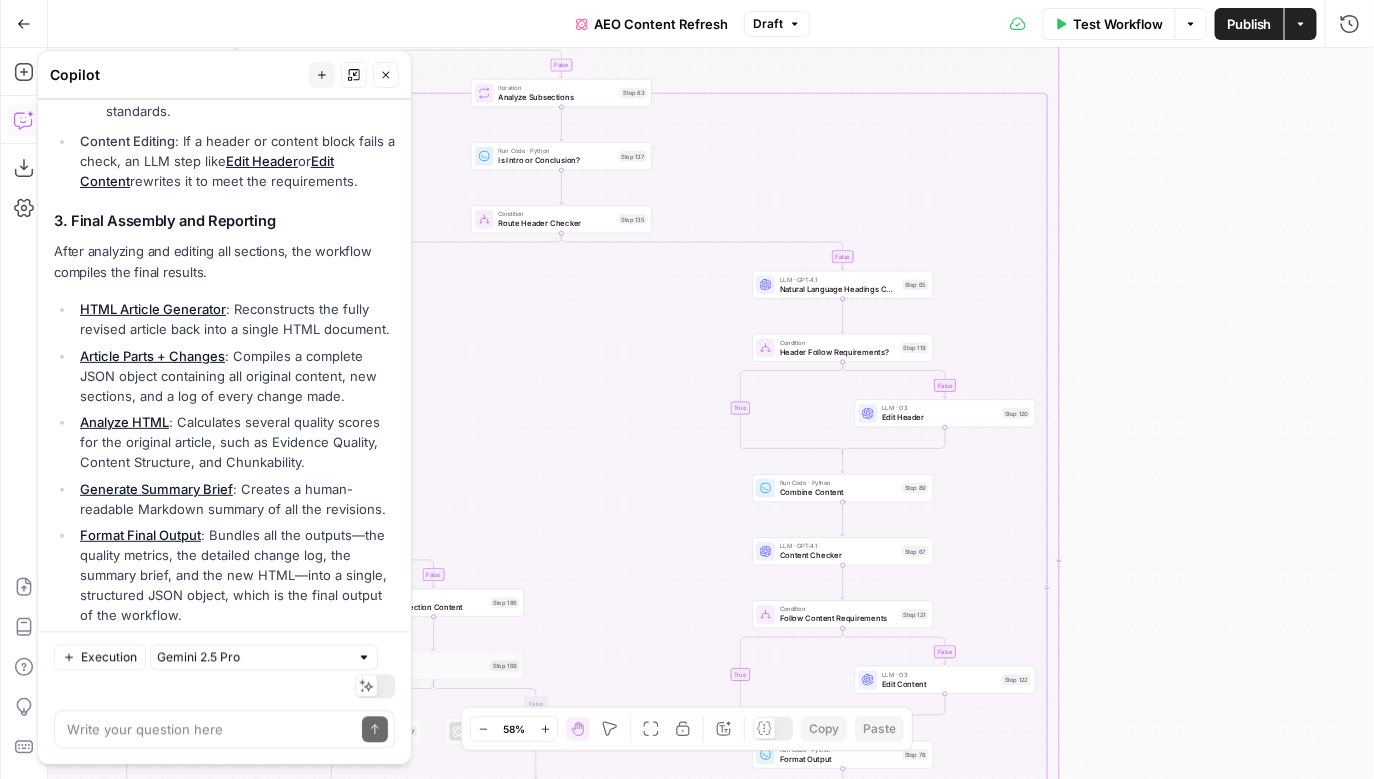 drag, startPoint x: 291, startPoint y: 74, endPoint x: 272, endPoint y: 68, distance: 19.924858 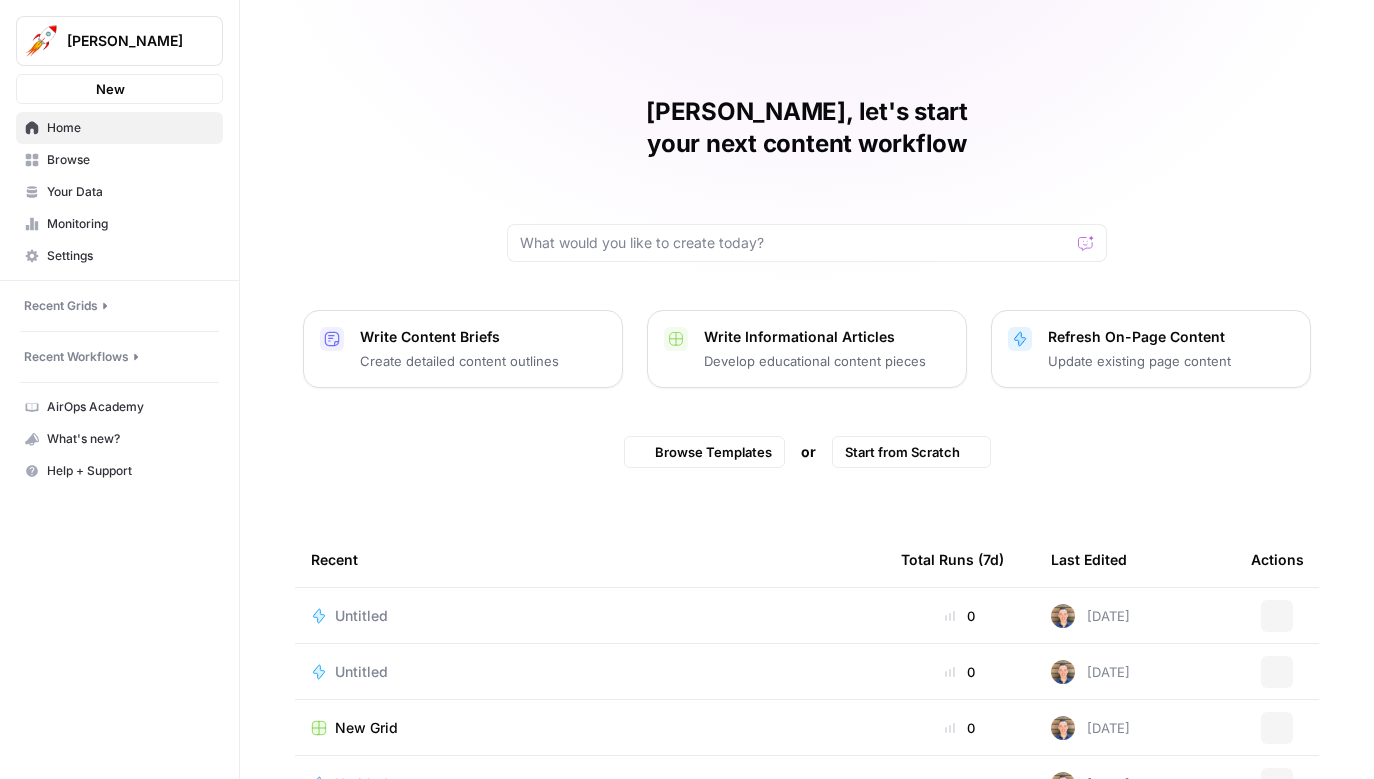 scroll, scrollTop: 0, scrollLeft: 0, axis: both 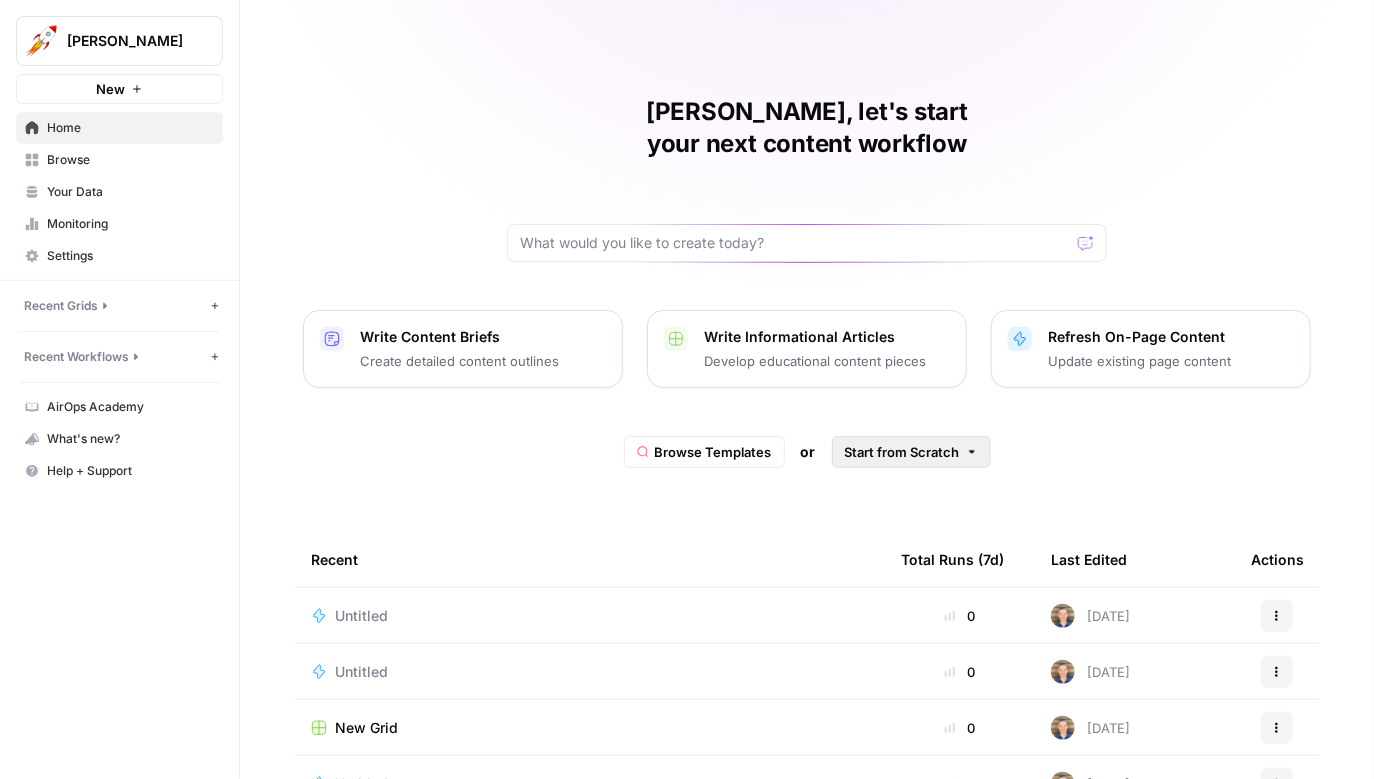 click on "Start from Scratch" at bounding box center [902, 452] 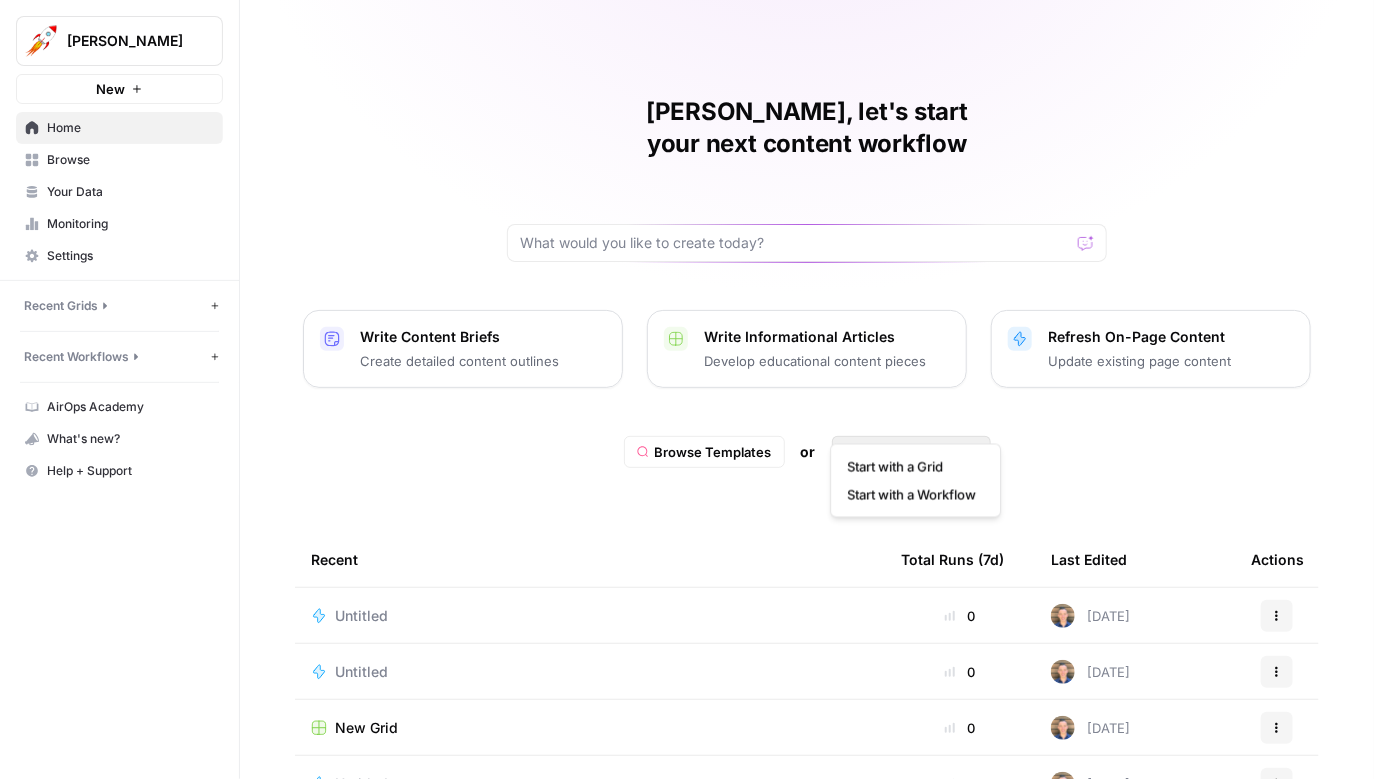 click on "Alex, let's start your next content workflow Write Content Briefs Create detailed content outlines Write Informational Articles Develop educational content pieces Refresh On-Page Content Update existing page content Browse Templates or Start from Scratch Recent Total Runs (7d) Last Edited Actions Untitled 0 7 days ago Actions Untitled 0 7 days ago Actions New Grid 0 8 days ago Actions Untitled 0 9 days ago Actions Untitled 0 13 days ago Actions Untitled 0 14 days ago Actions SERP + SEO Agent 0 14 days ago Actions" at bounding box center [807, 506] 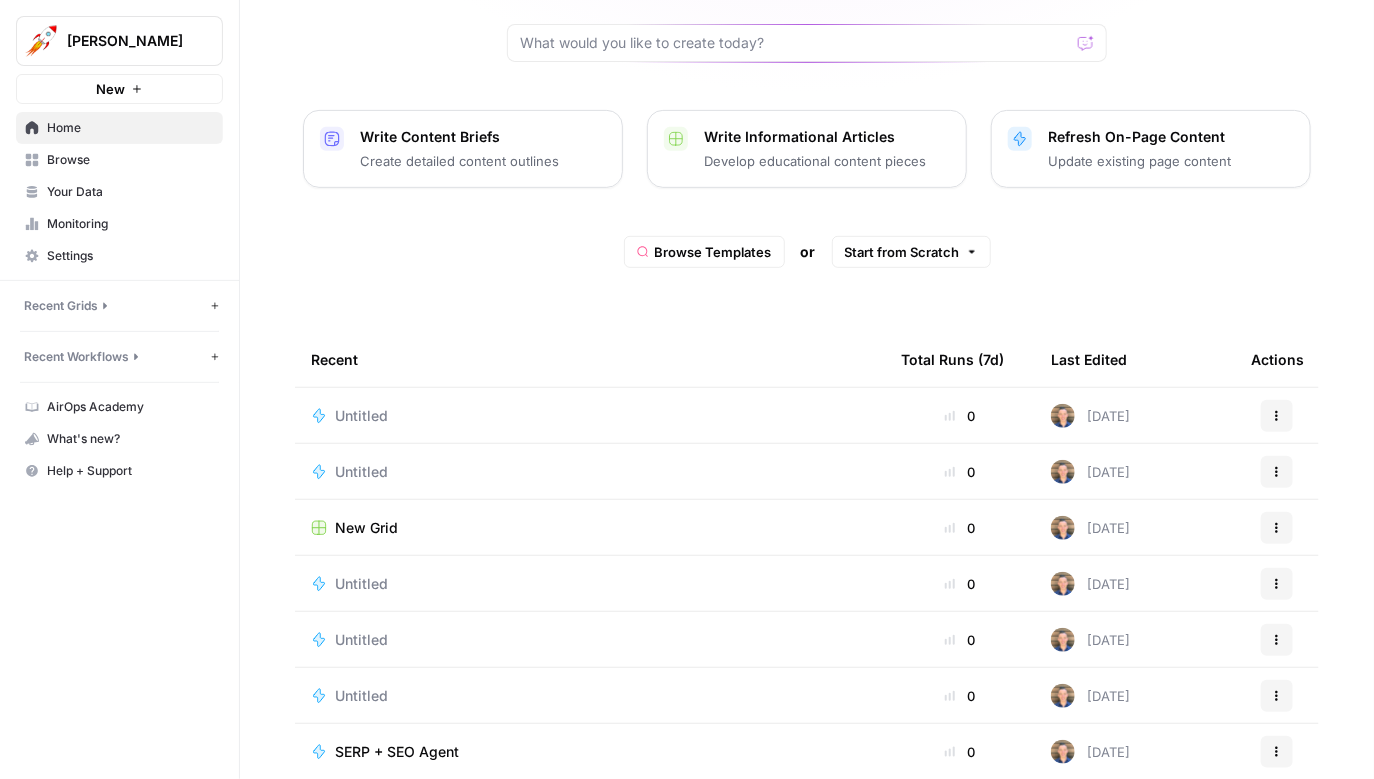 scroll, scrollTop: 0, scrollLeft: 0, axis: both 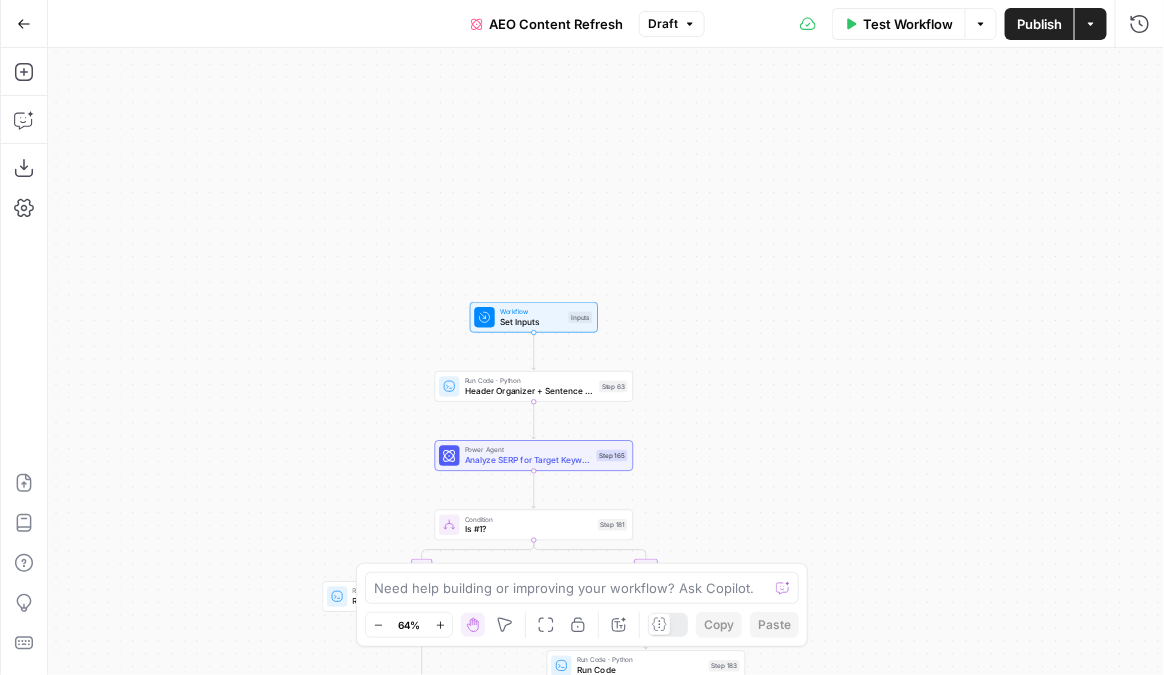 drag, startPoint x: 328, startPoint y: 289, endPoint x: 328, endPoint y: 218, distance: 71 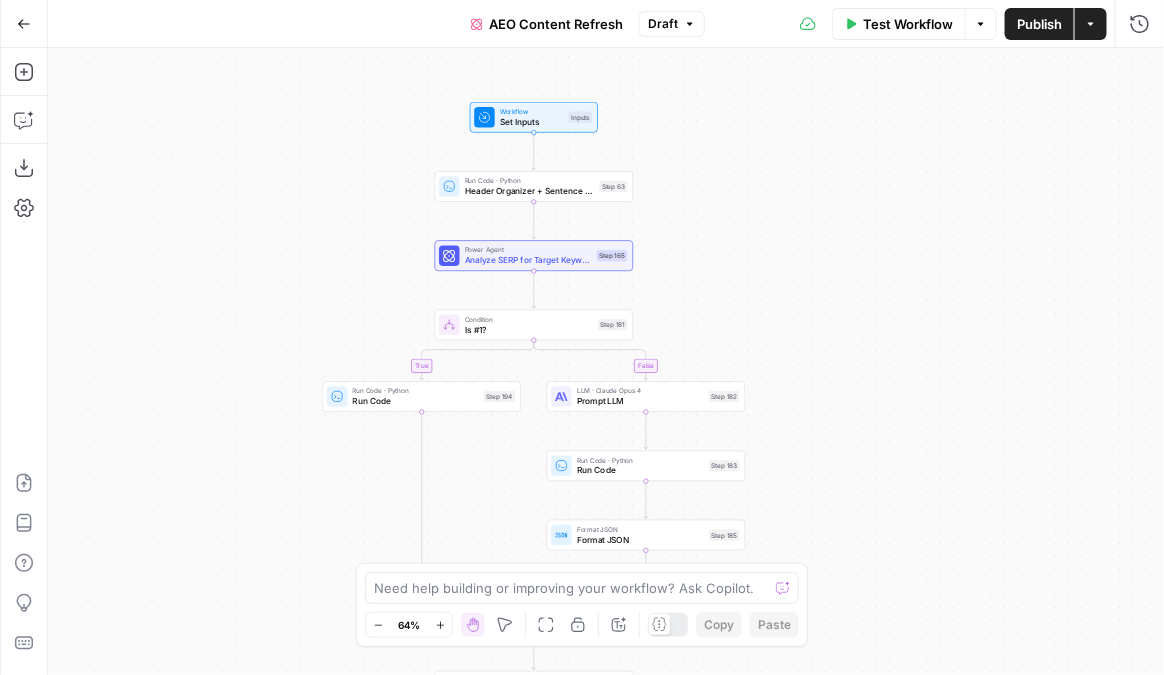 drag, startPoint x: 223, startPoint y: 405, endPoint x: 242, endPoint y: 212, distance: 193.93298 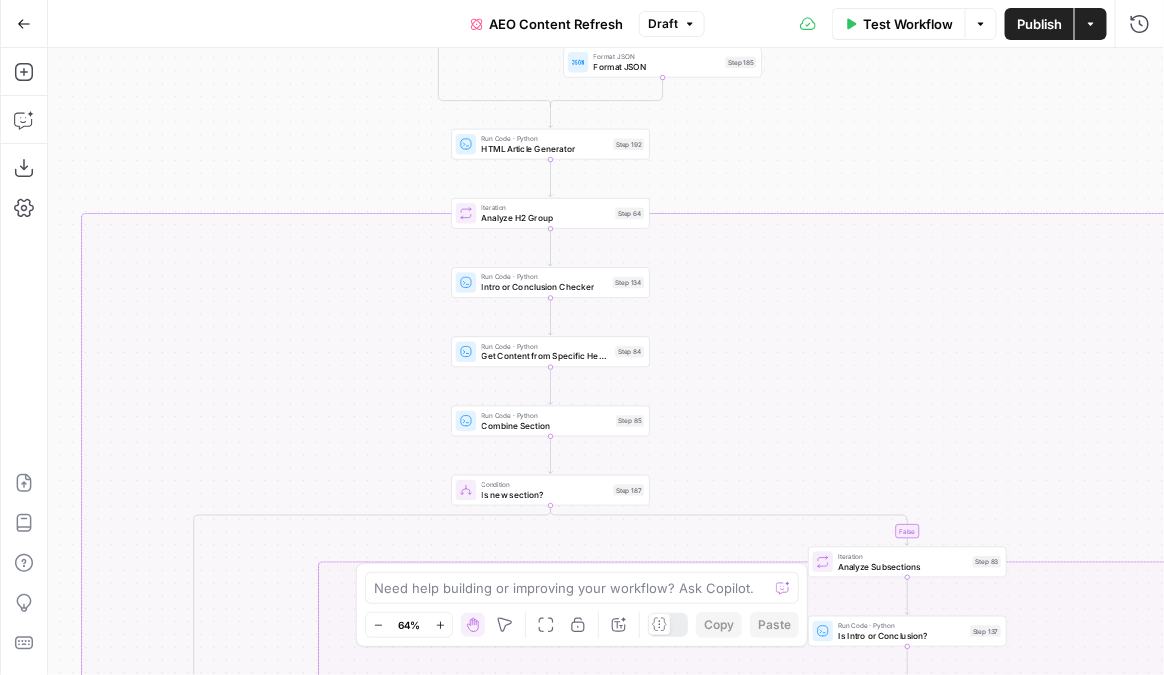drag, startPoint x: 339, startPoint y: 118, endPoint x: 347, endPoint y: 190, distance: 72.443085 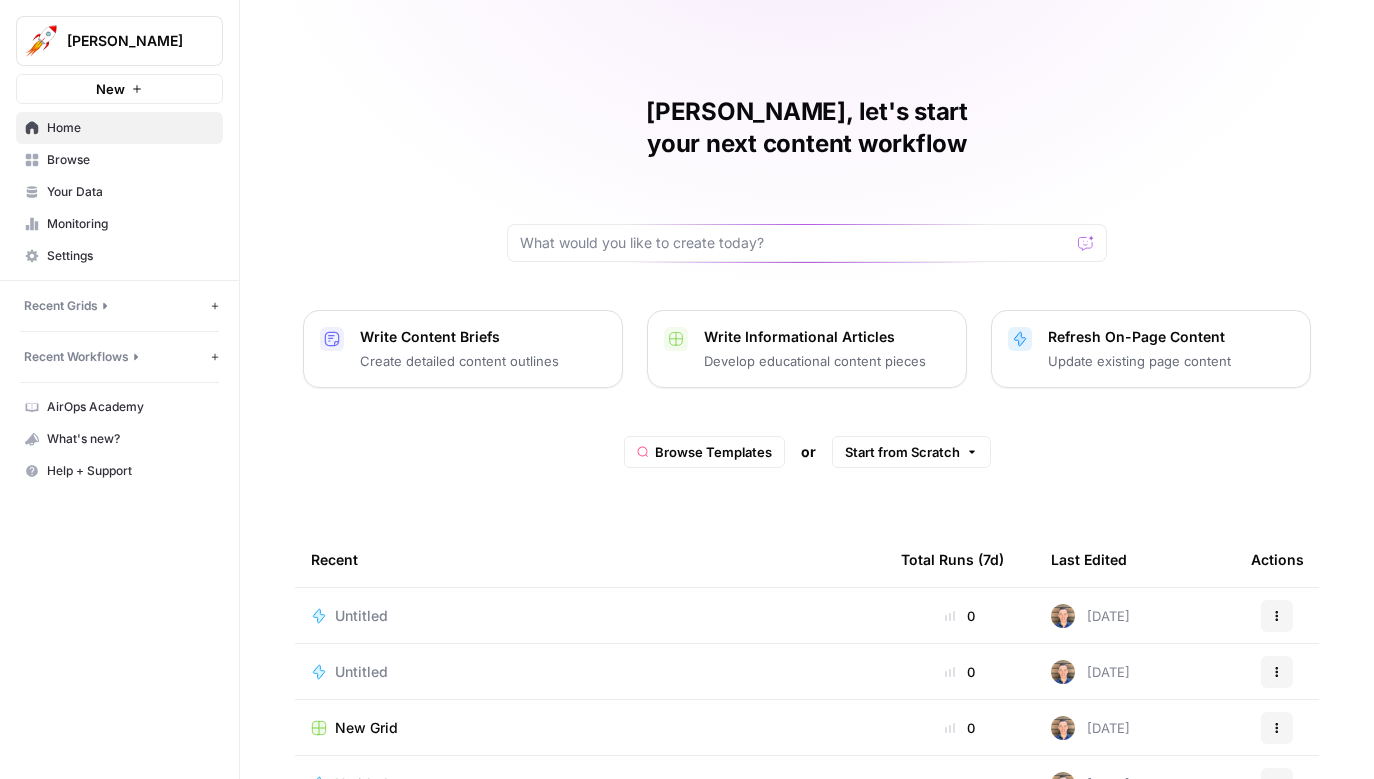 scroll, scrollTop: 0, scrollLeft: 0, axis: both 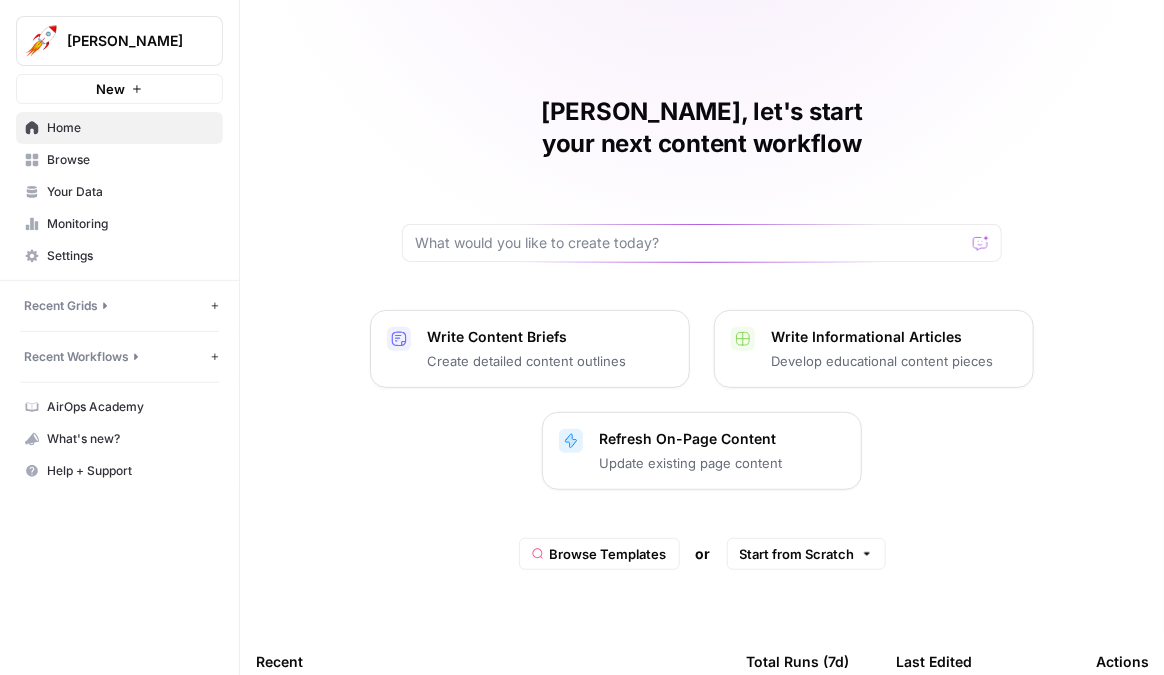 click on "Write Content Briefs Create detailed content outlines Write Informational Articles Develop educational content pieces Refresh On-Page Content Update existing page content" at bounding box center [702, 400] 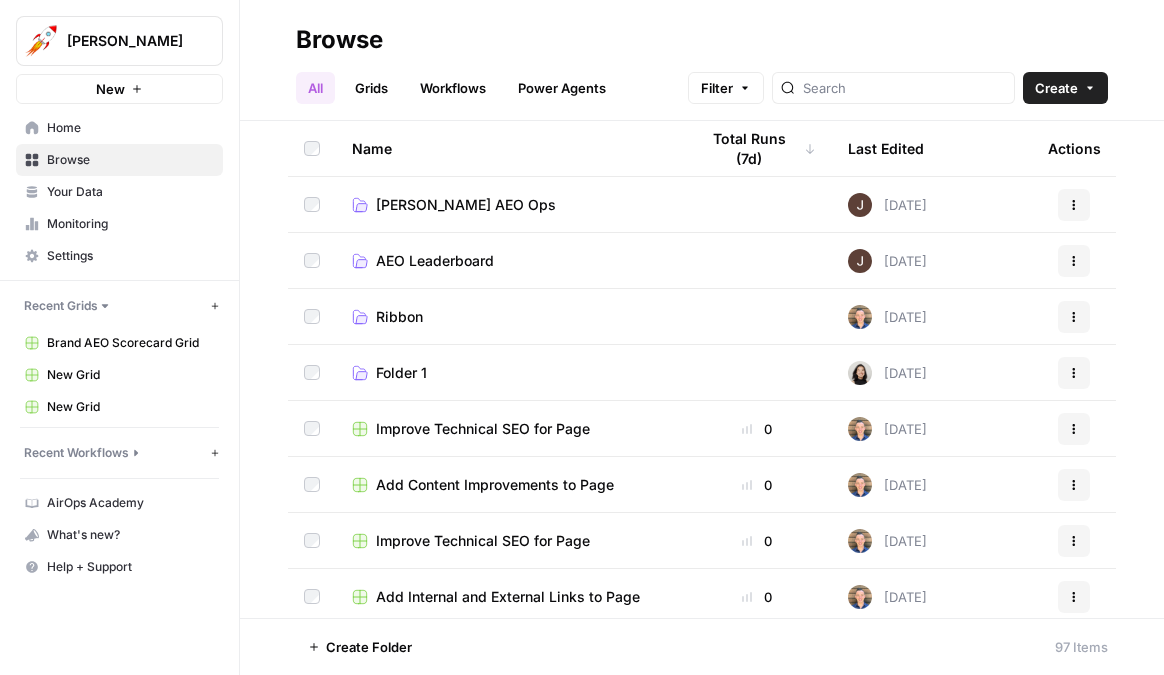 scroll, scrollTop: 0, scrollLeft: 0, axis: both 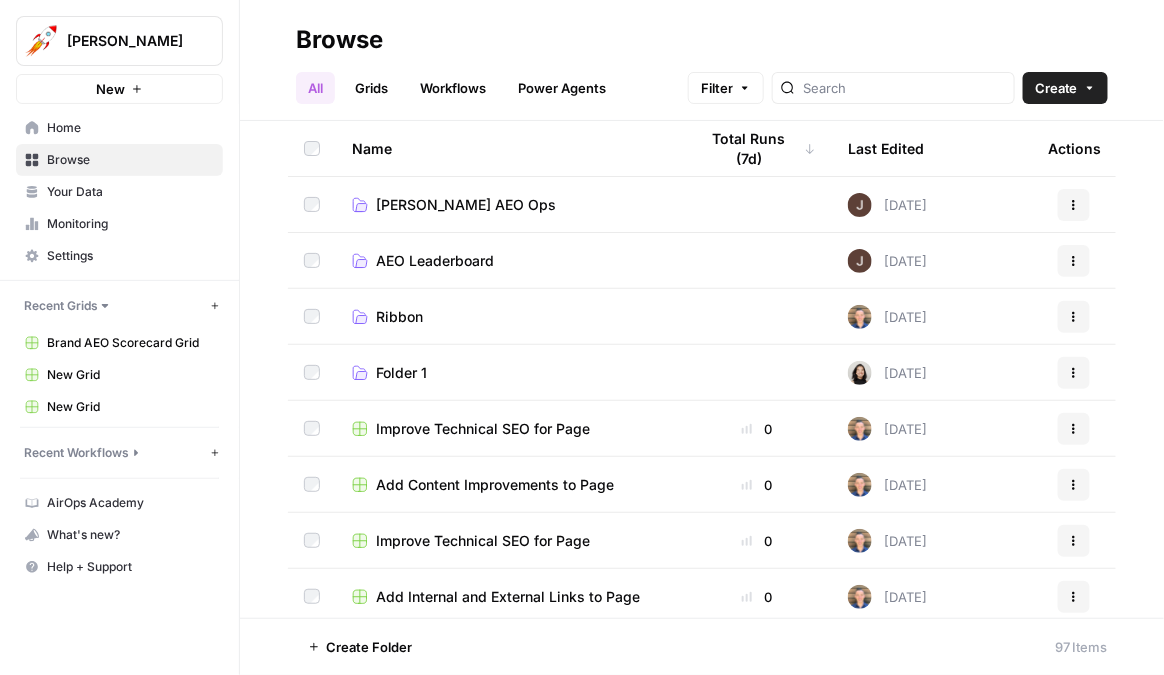 click on "Browse All Grids Workflows Power Agents Filter Create" at bounding box center (702, 60) 